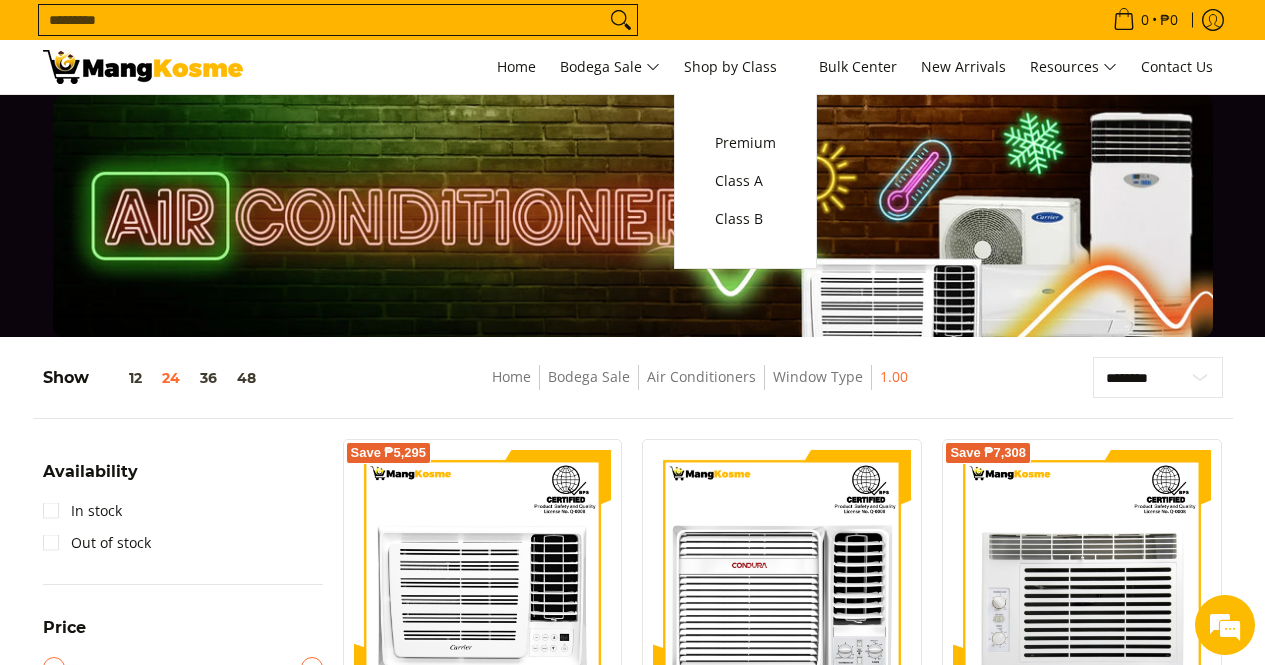 scroll, scrollTop: 261, scrollLeft: 0, axis: vertical 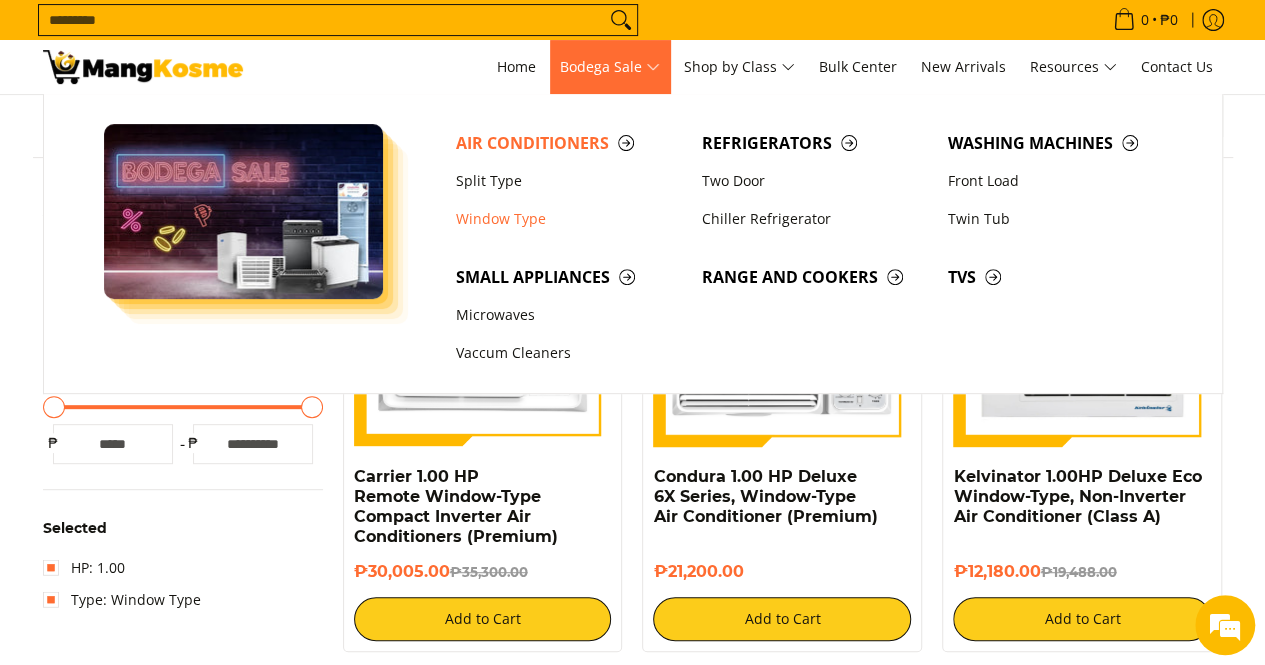 click on "Bodega Sale" at bounding box center (610, 67) 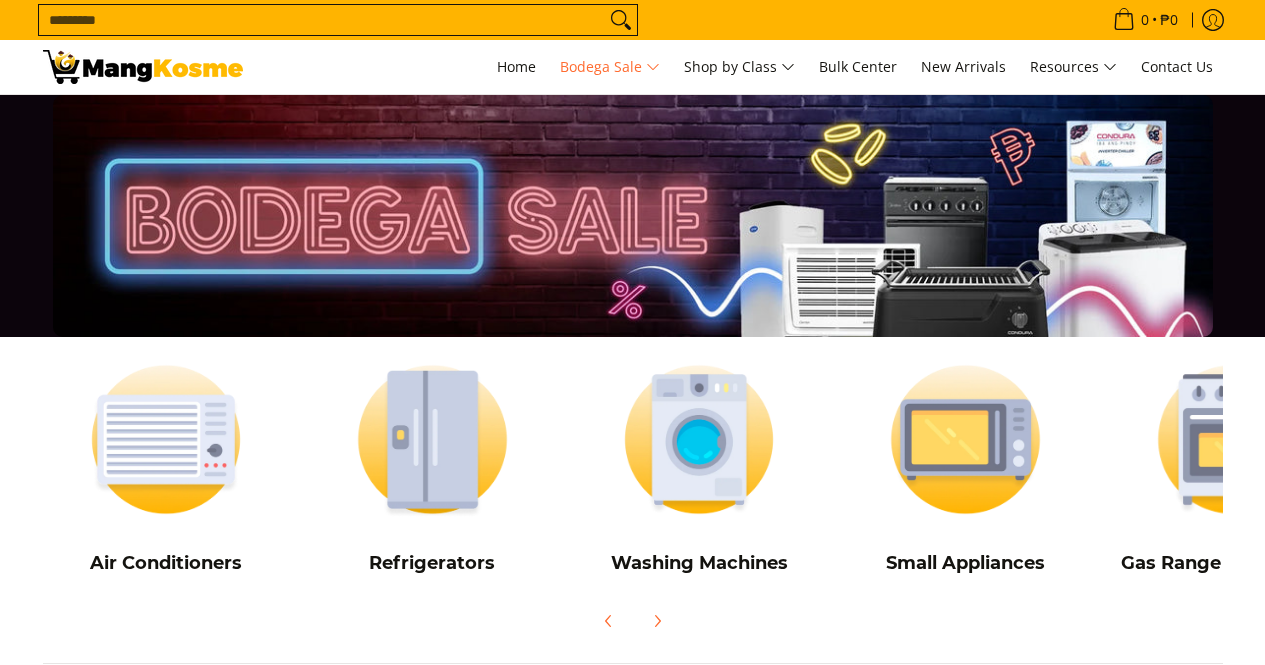 scroll, scrollTop: 0, scrollLeft: 0, axis: both 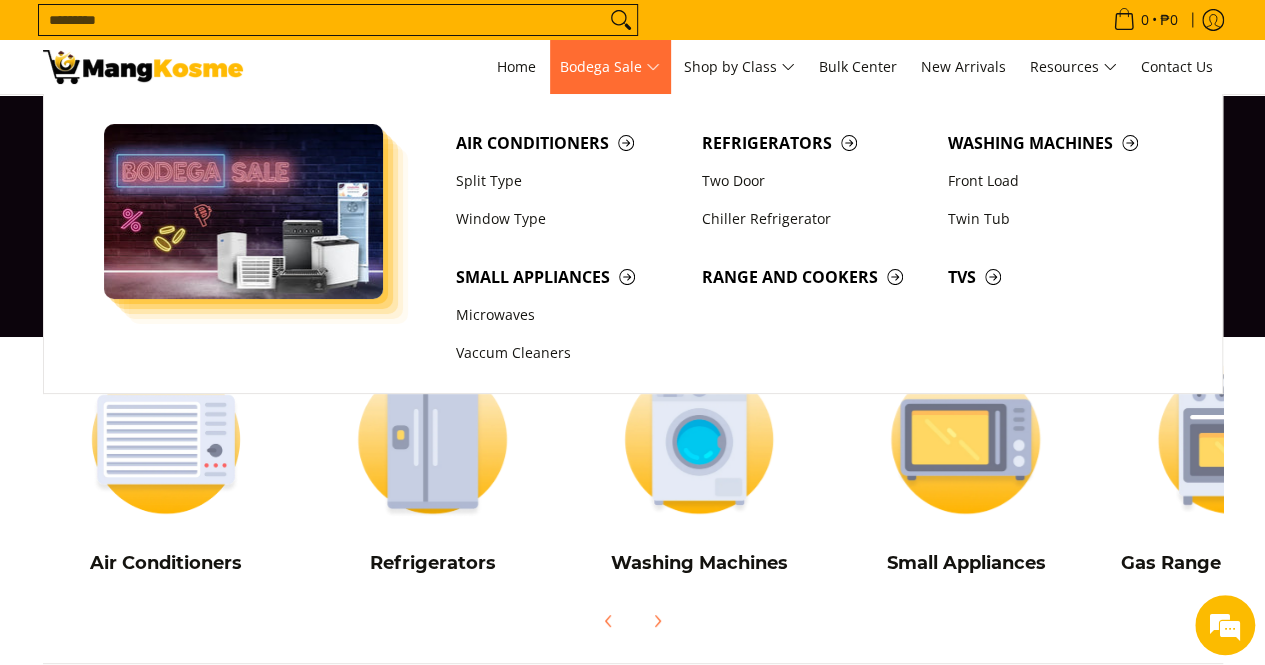 click on "Bodega Sale" at bounding box center (610, 67) 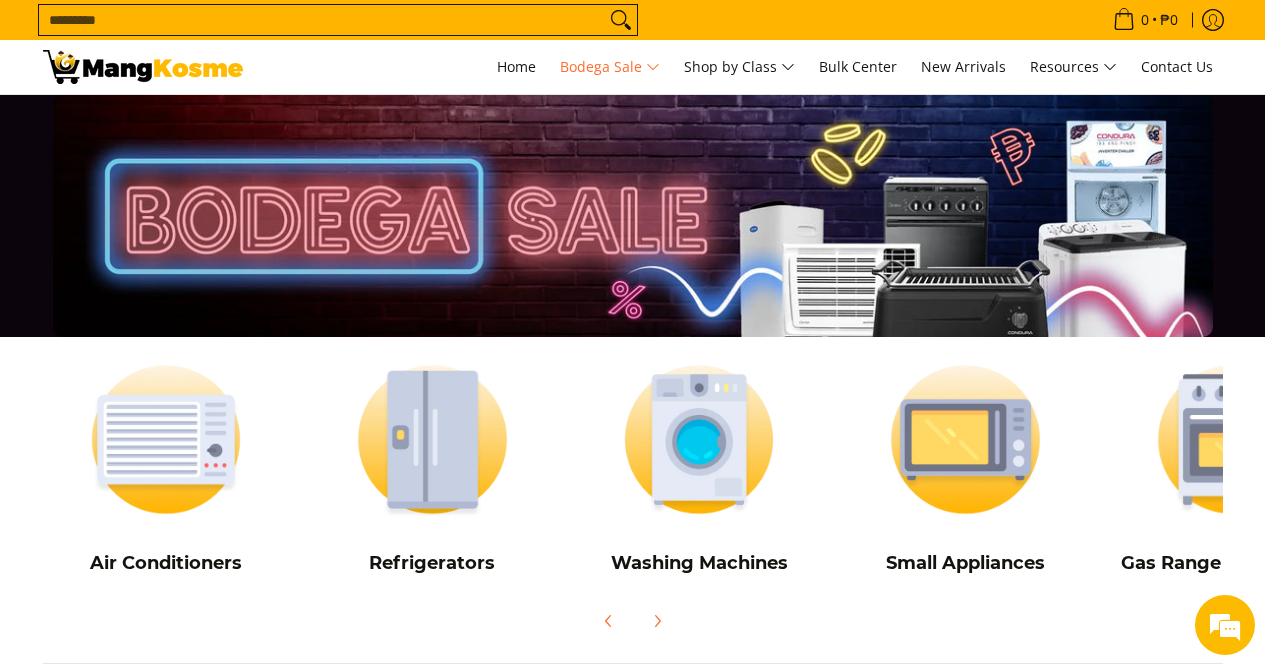scroll, scrollTop: 0, scrollLeft: 0, axis: both 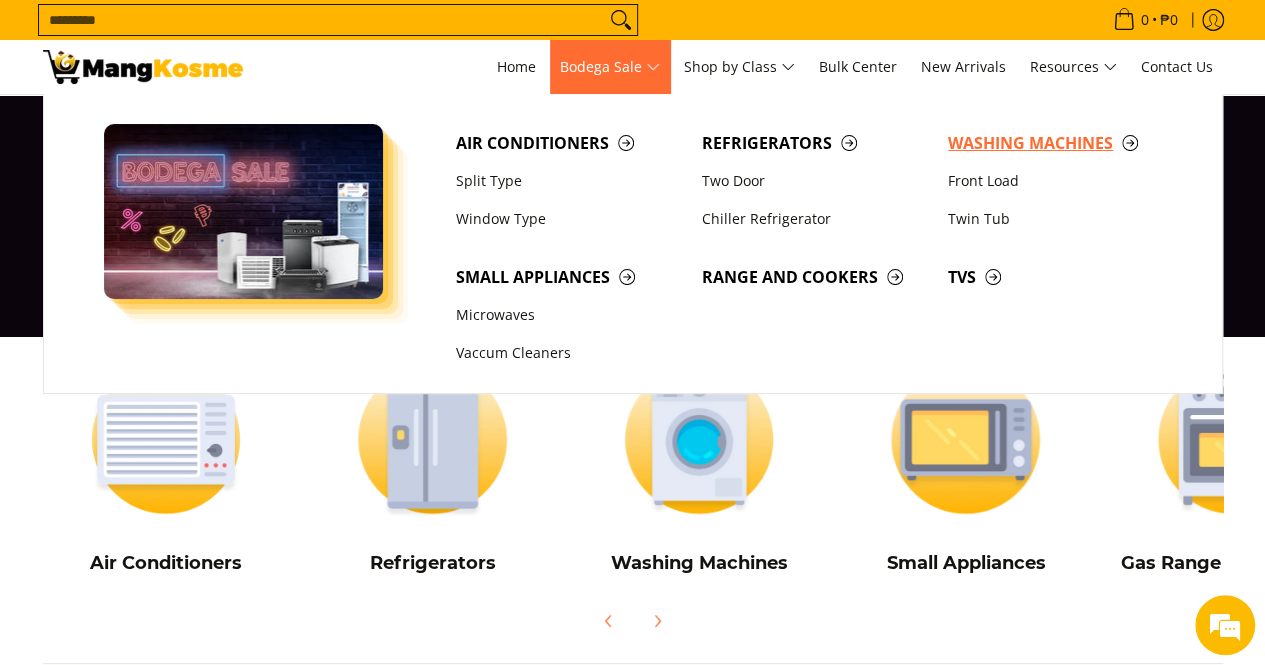 click on "Washing Machines" at bounding box center (1061, 143) 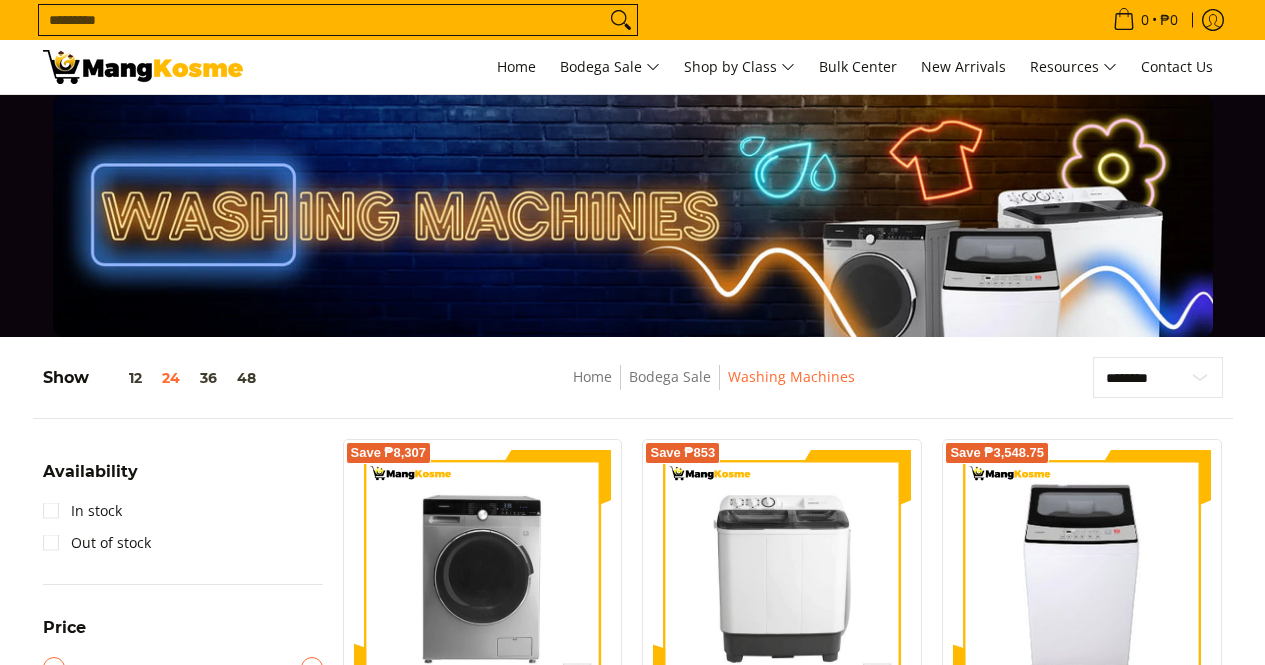 scroll, scrollTop: 400, scrollLeft: 0, axis: vertical 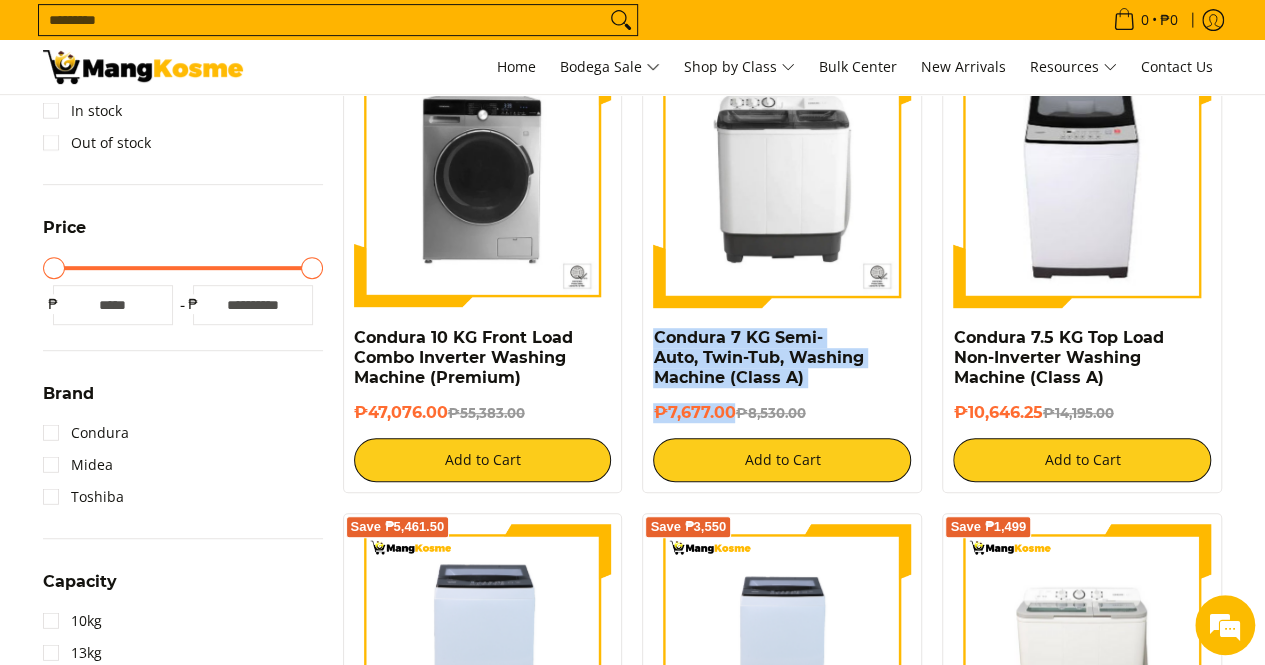 drag, startPoint x: 730, startPoint y: 417, endPoint x: 640, endPoint y: 332, distance: 123.79418 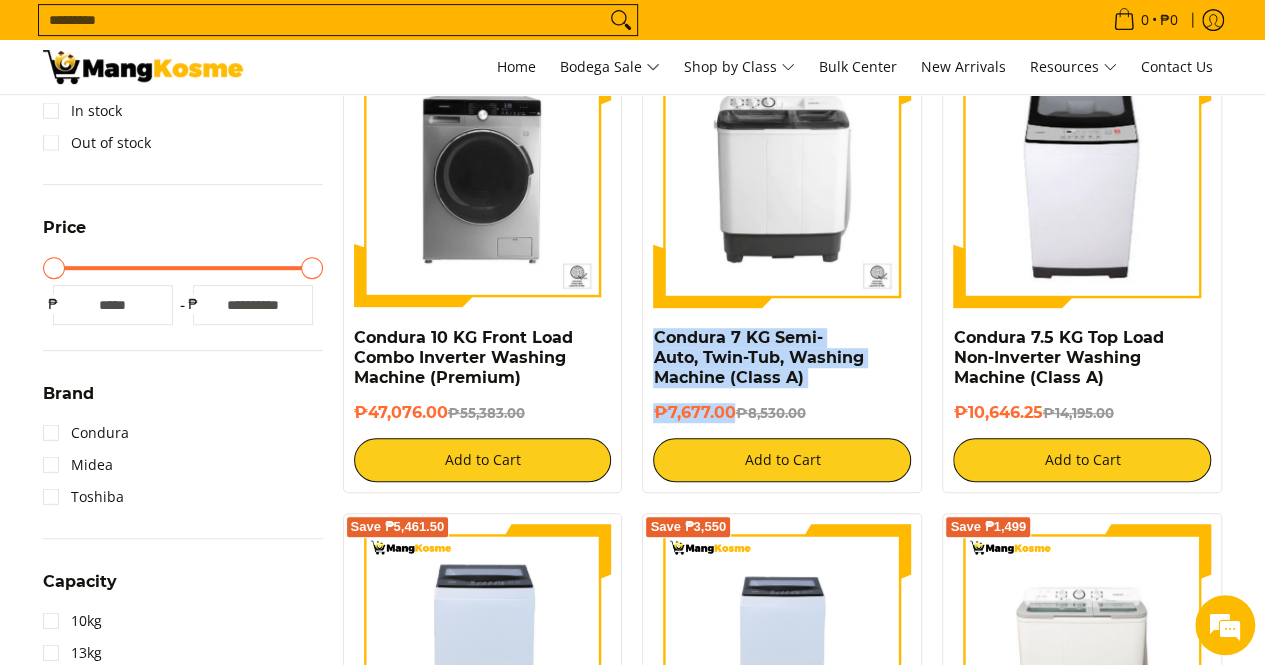 scroll, scrollTop: 0, scrollLeft: 0, axis: both 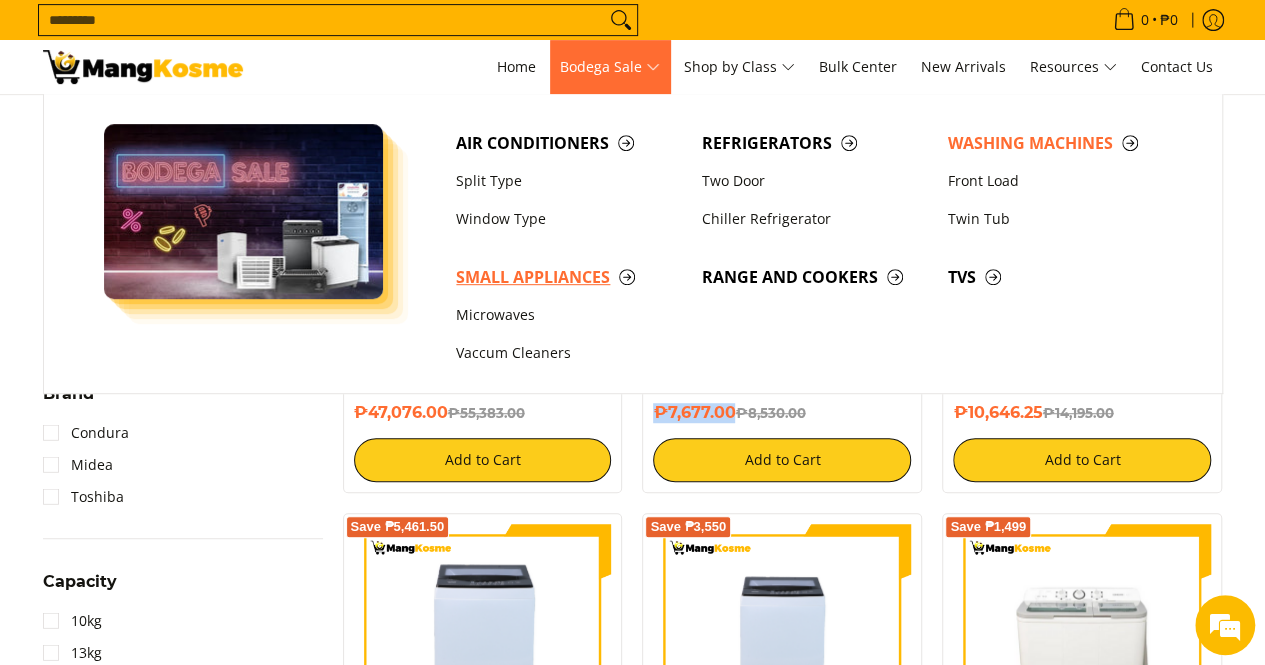 click on "Small Appliances" at bounding box center [569, 277] 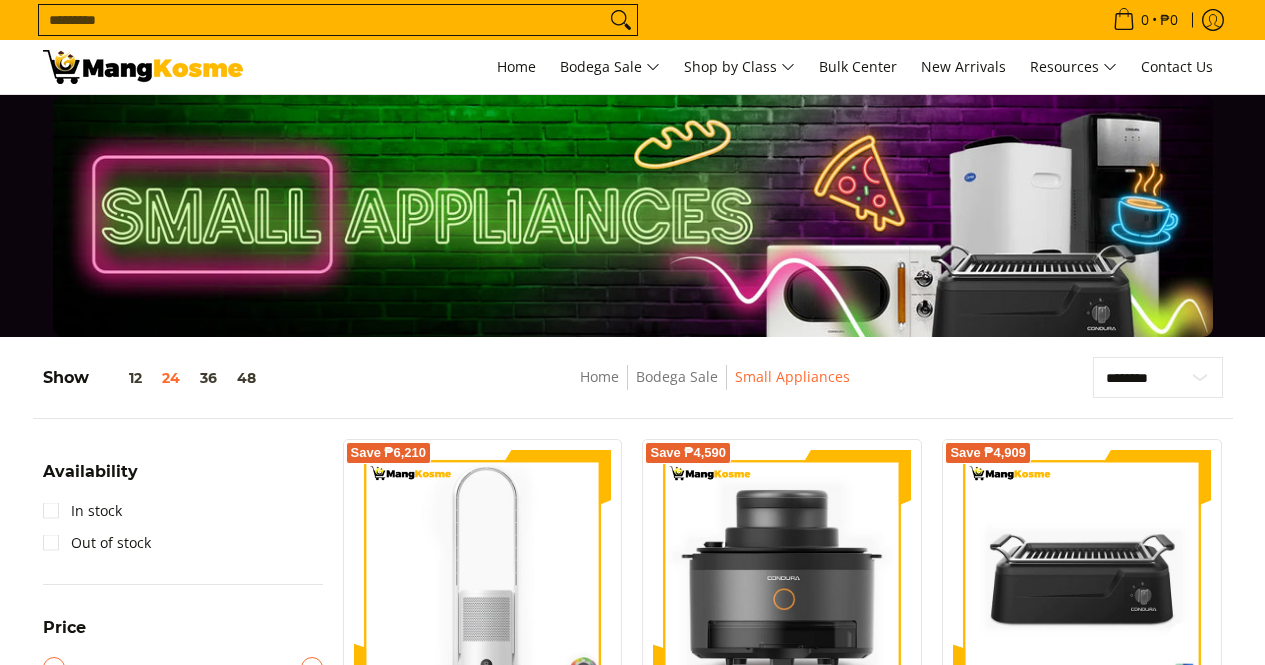 scroll, scrollTop: 400, scrollLeft: 0, axis: vertical 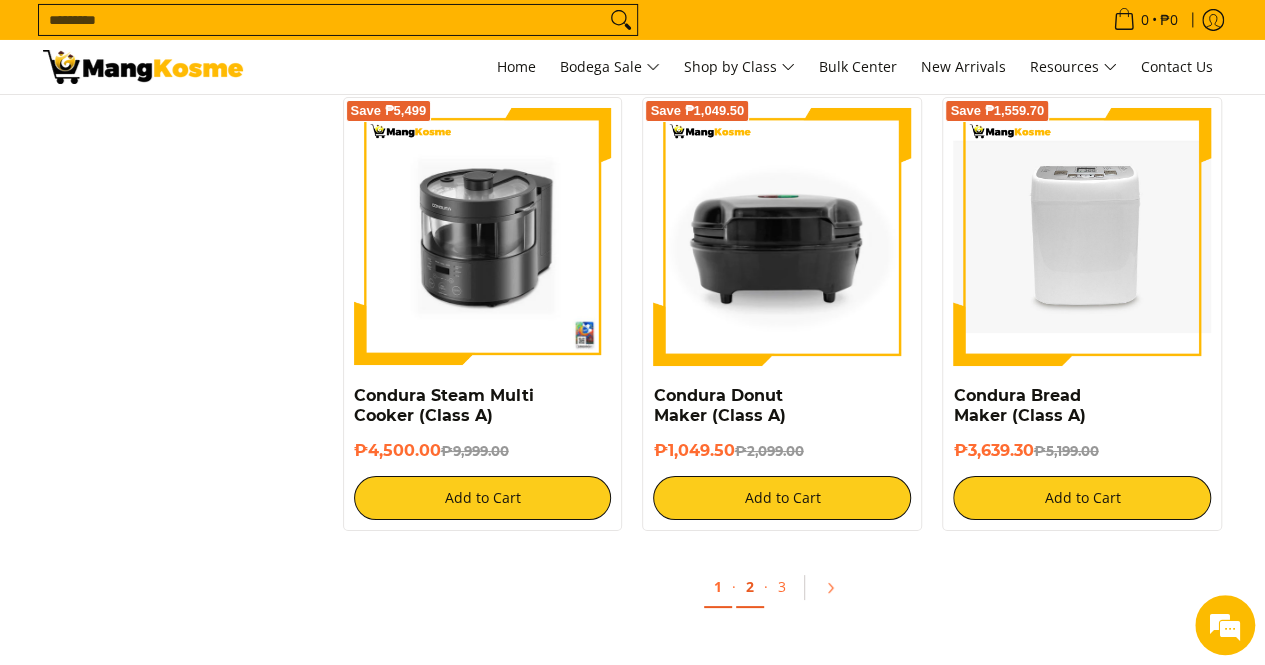 click on "2" at bounding box center (750, 587) 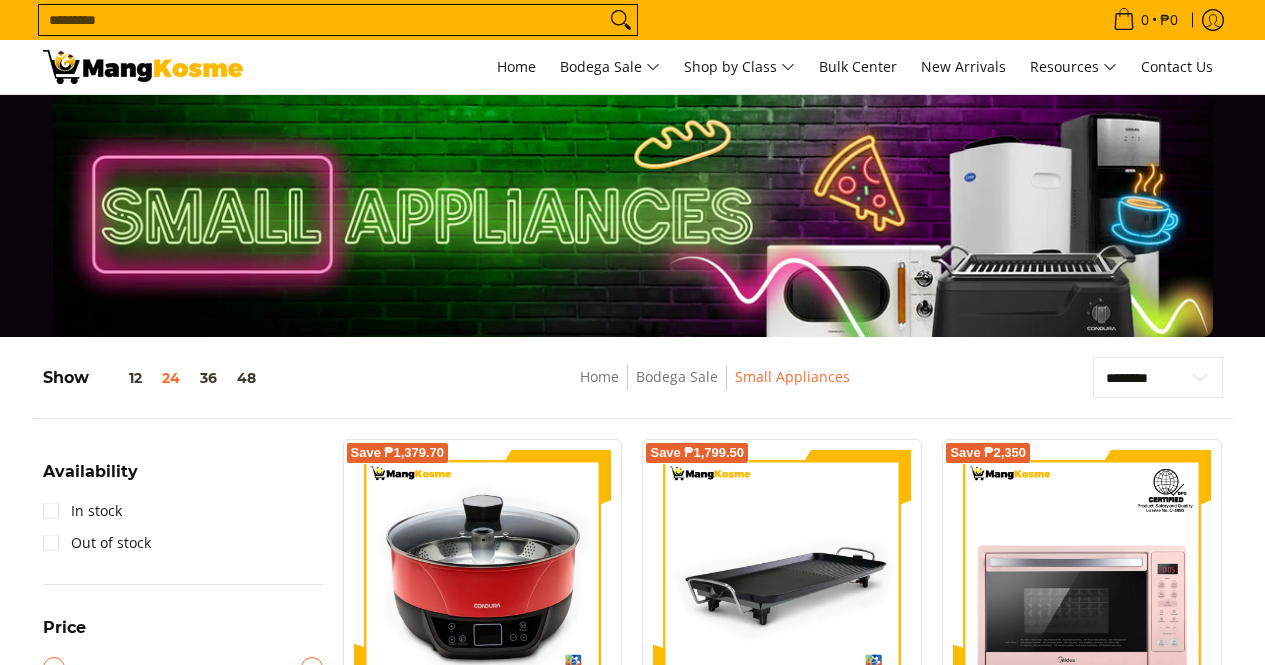 scroll, scrollTop: 400, scrollLeft: 0, axis: vertical 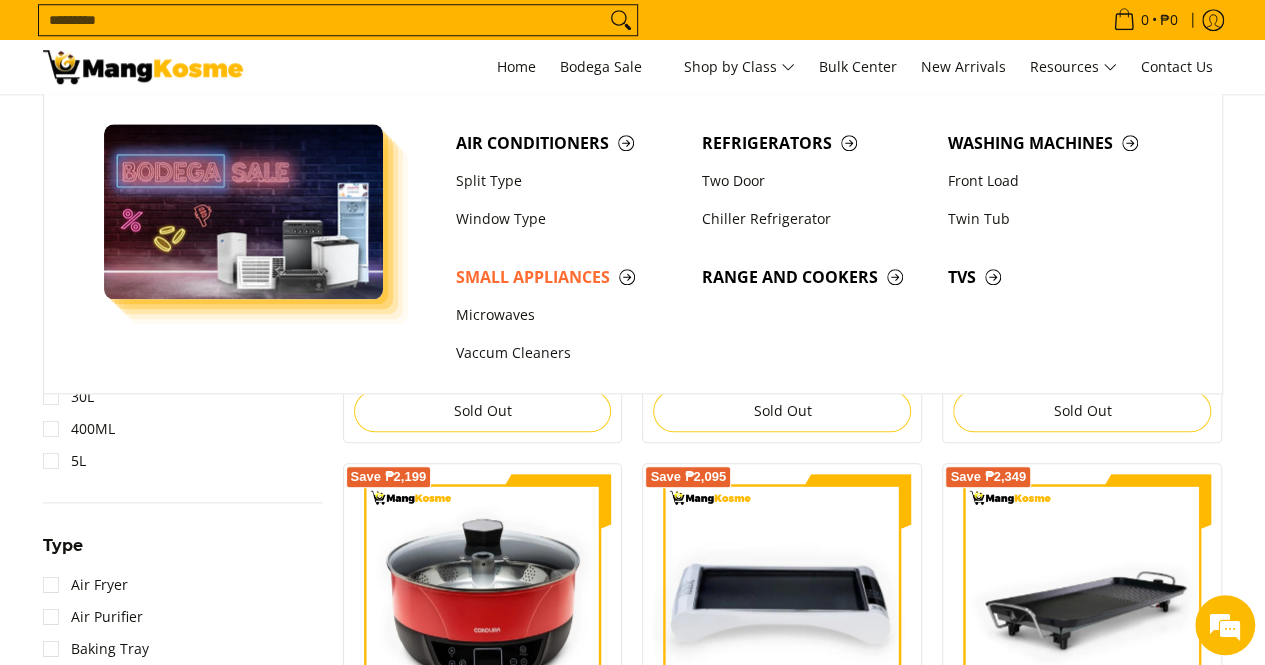 click on "Search..." at bounding box center [565, 20] 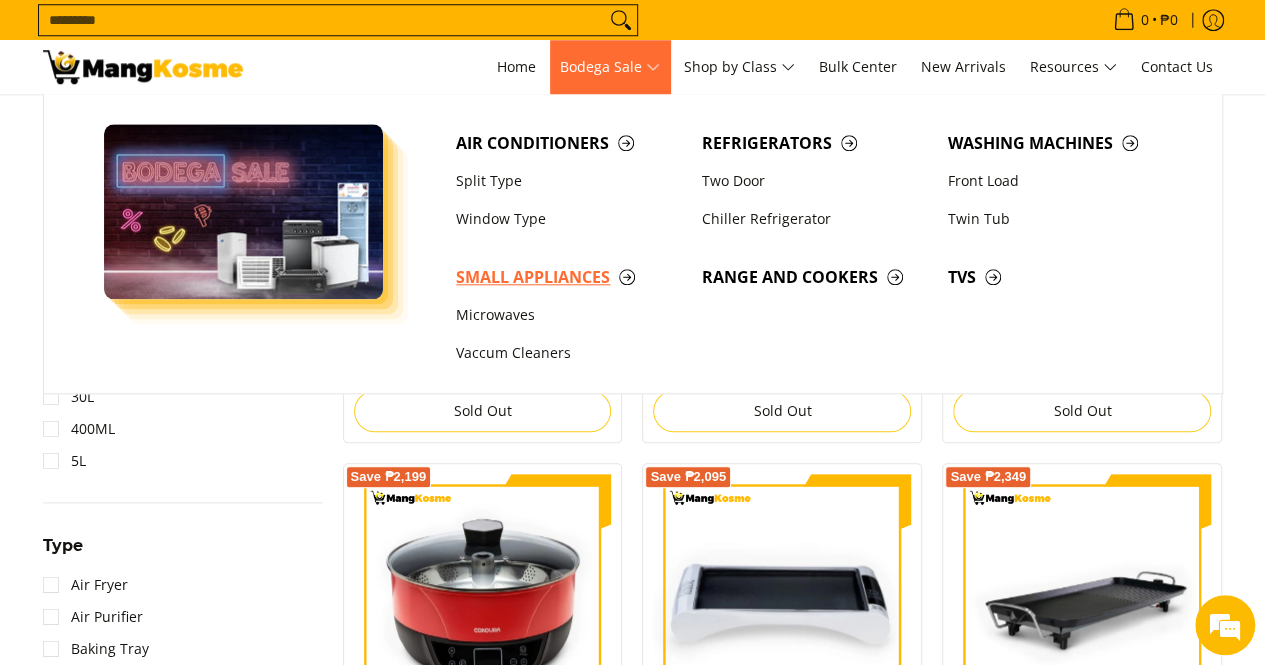 click on "Small Appliances" at bounding box center (569, 277) 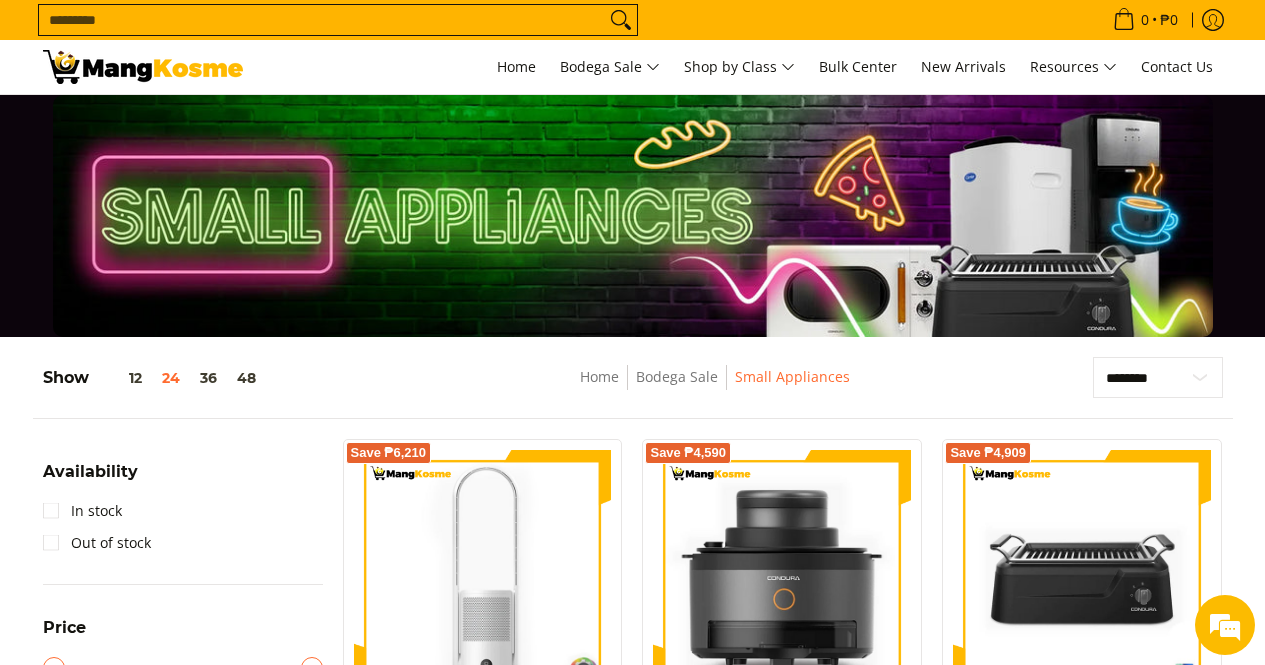 scroll, scrollTop: 0, scrollLeft: 0, axis: both 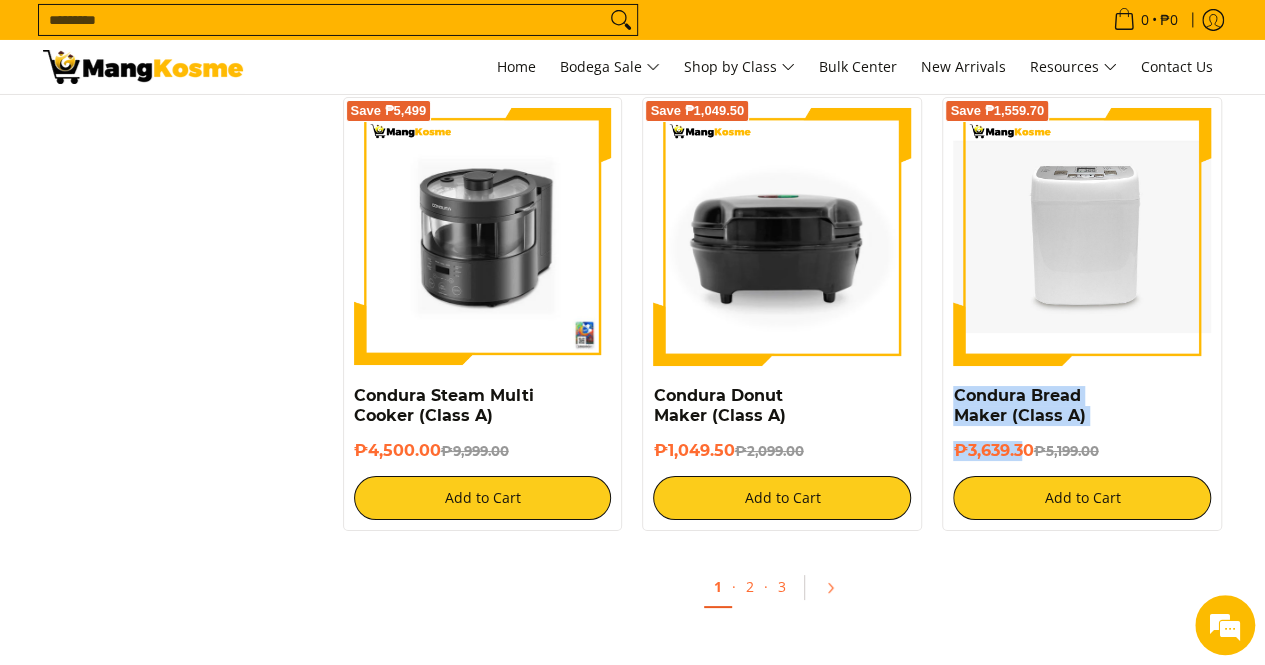drag, startPoint x: 1026, startPoint y: 441, endPoint x: 945, endPoint y: 377, distance: 103.23275 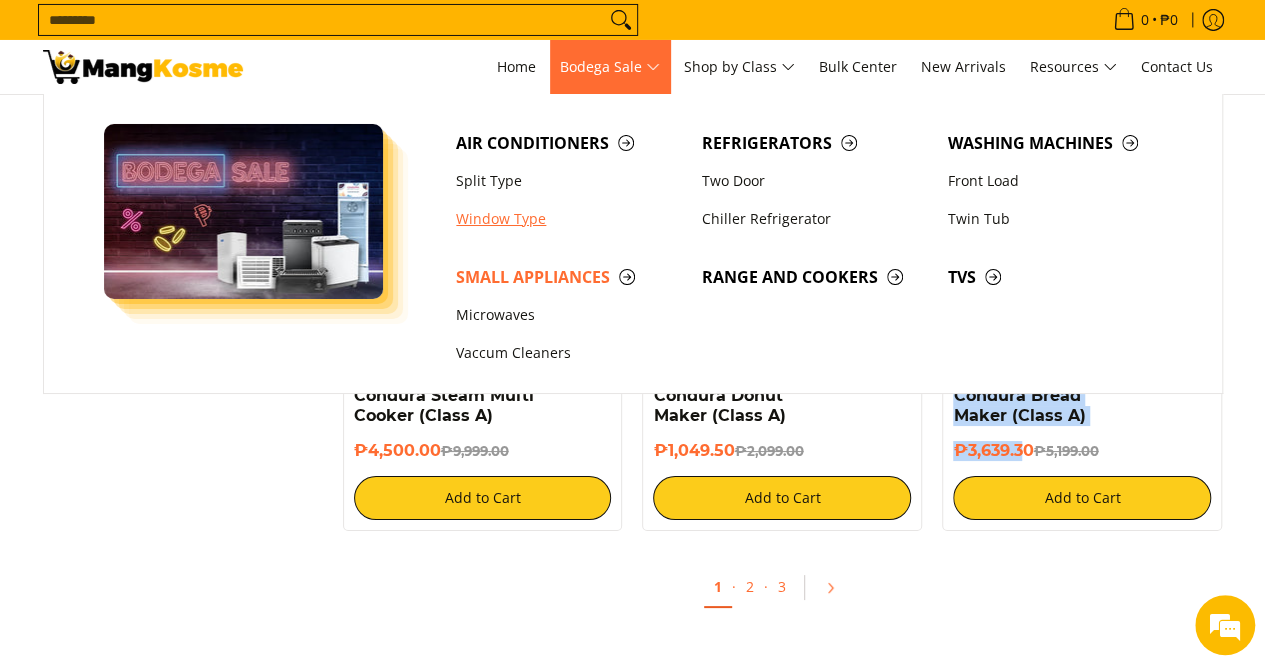 click on "Window Type" at bounding box center [569, 219] 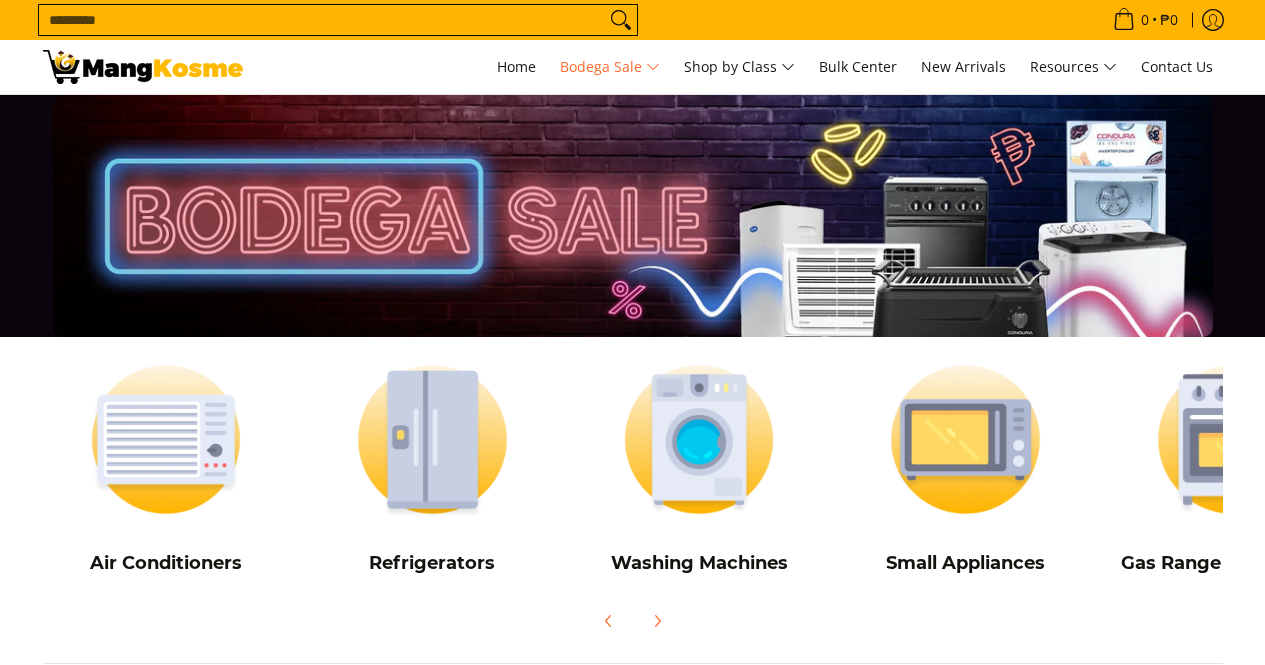 scroll, scrollTop: 0, scrollLeft: 0, axis: both 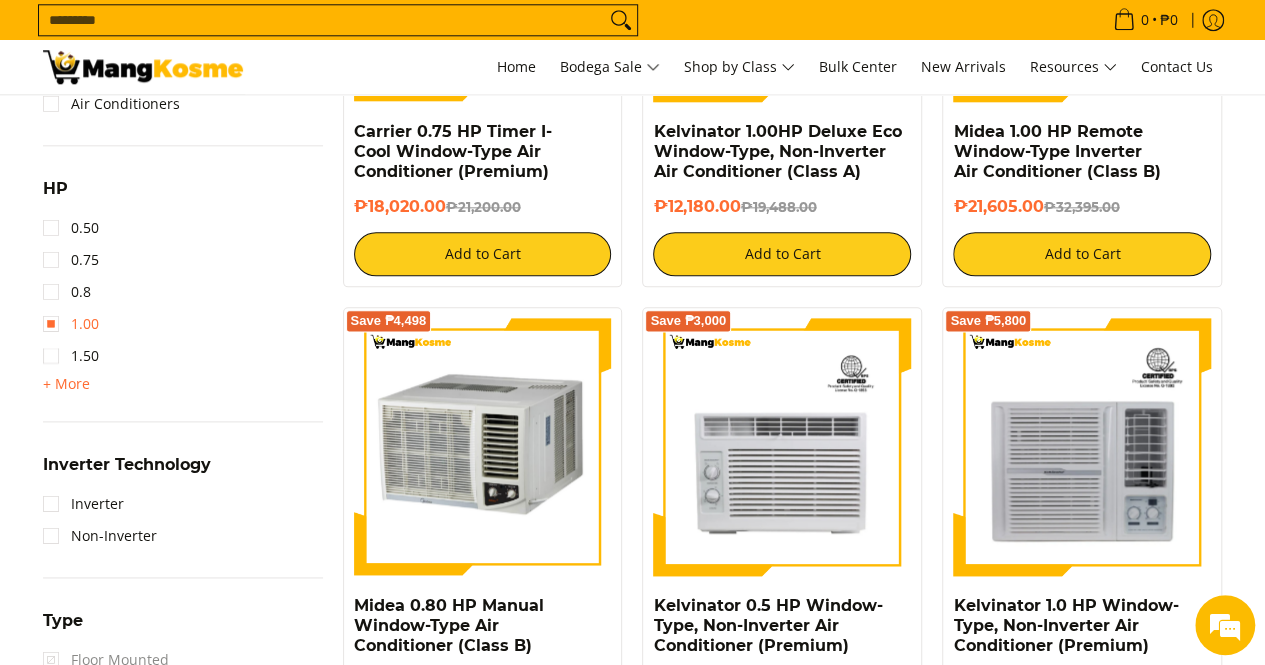 click on "1.00" at bounding box center [71, 324] 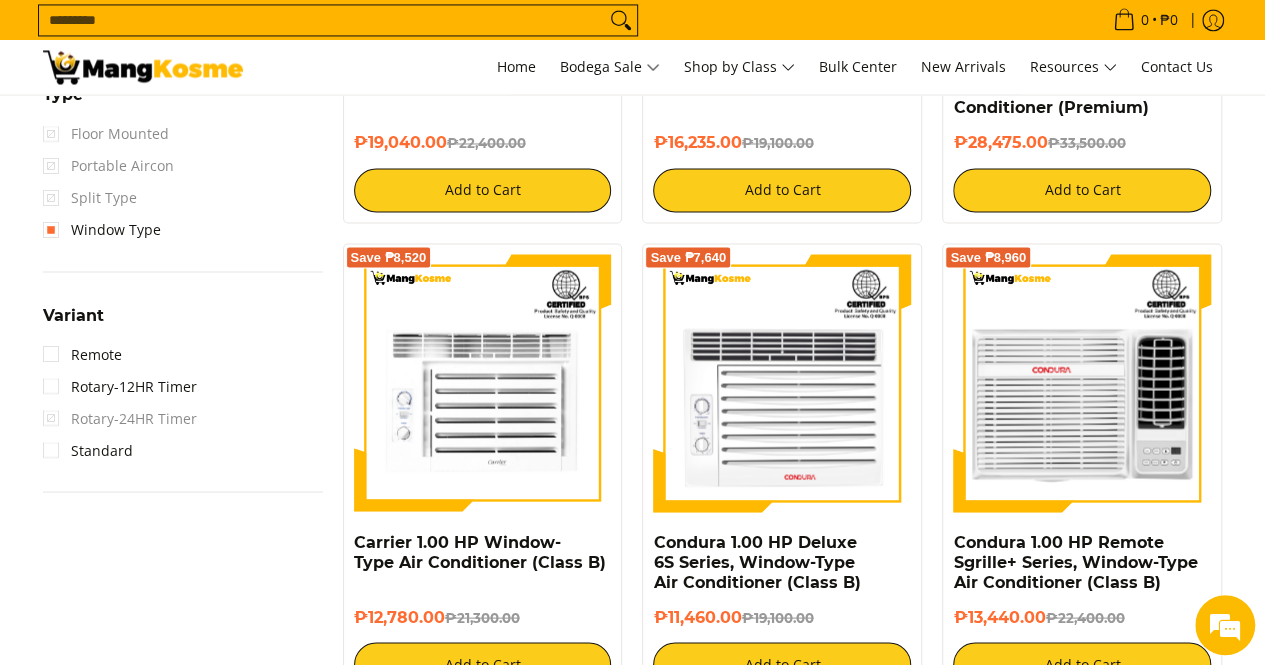 scroll, scrollTop: 1661, scrollLeft: 0, axis: vertical 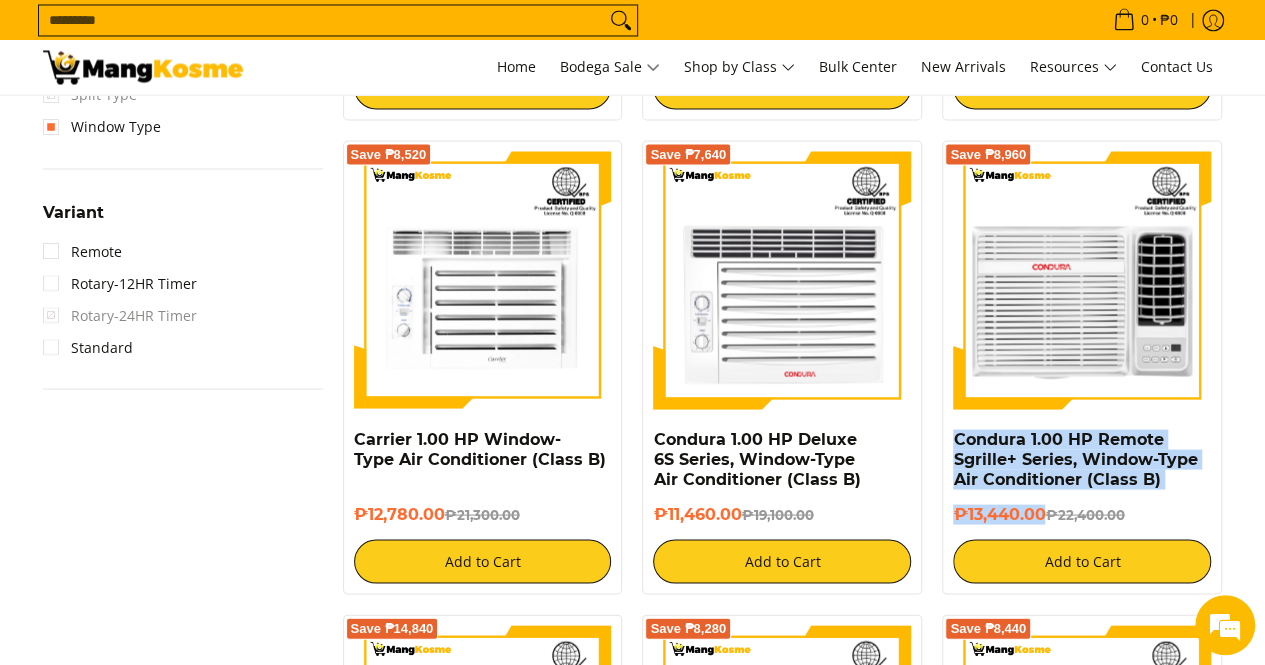 drag, startPoint x: 1043, startPoint y: 517, endPoint x: 581, endPoint y: 301, distance: 510 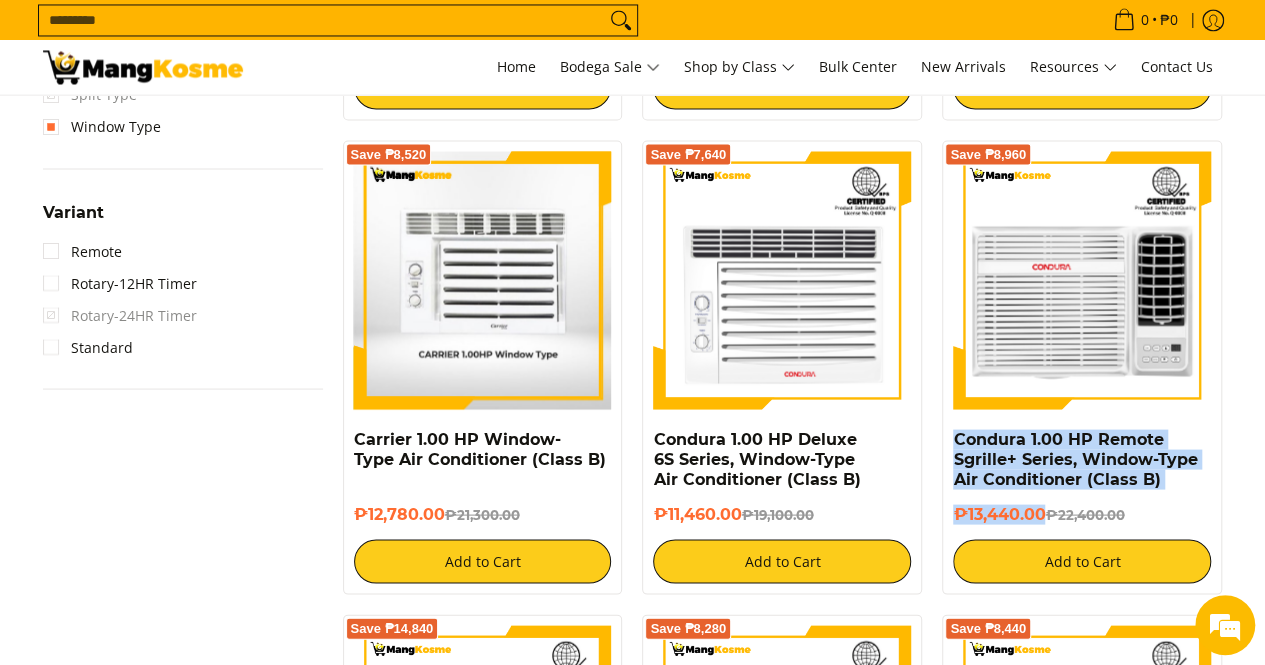 click on "Save
₱8,960
Condura 1.00 HP Remote Sgrille+ Series, Window-Type Air Conditioner (Class B)
₱13,440.00  ₱22,400.00
Add to Cart" at bounding box center (1082, 367) 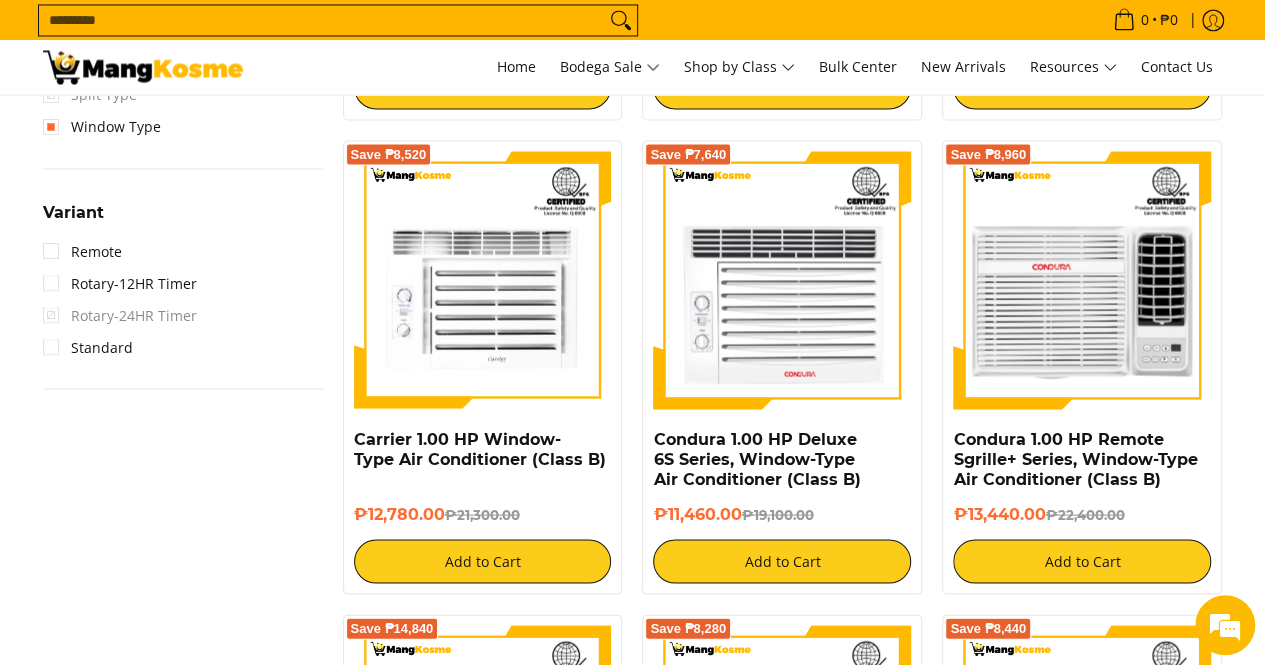 click on "Search..." at bounding box center (565, 20) 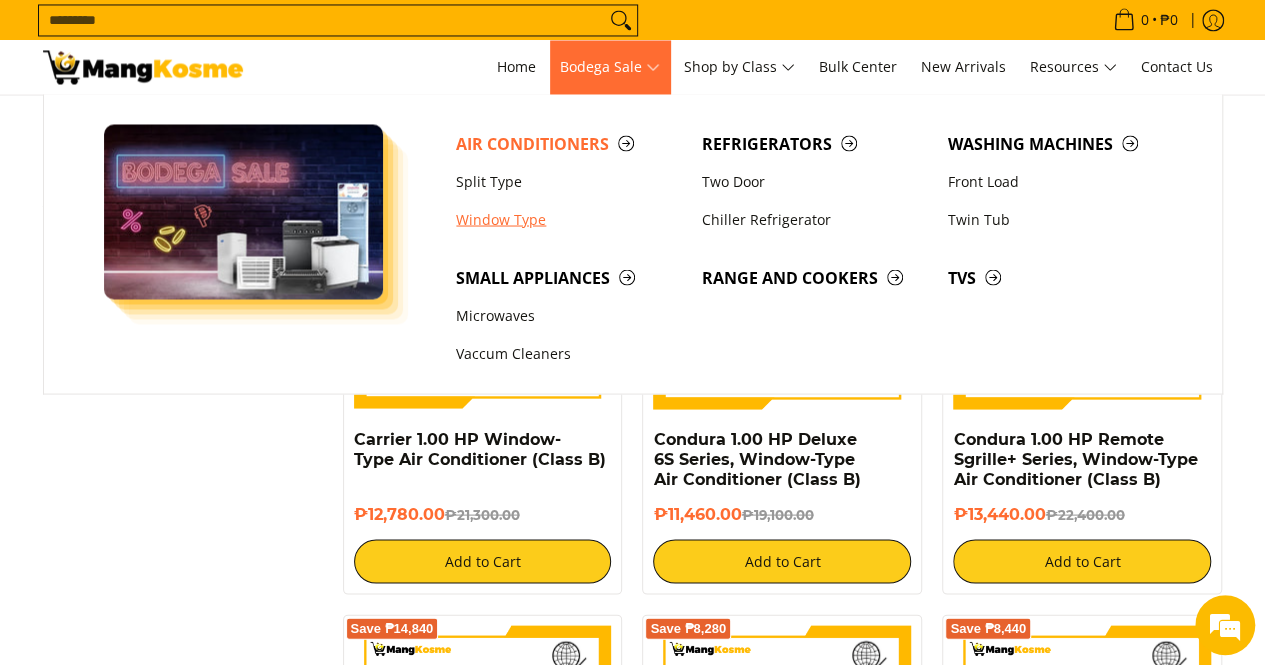 click on "Window Type" at bounding box center [569, 219] 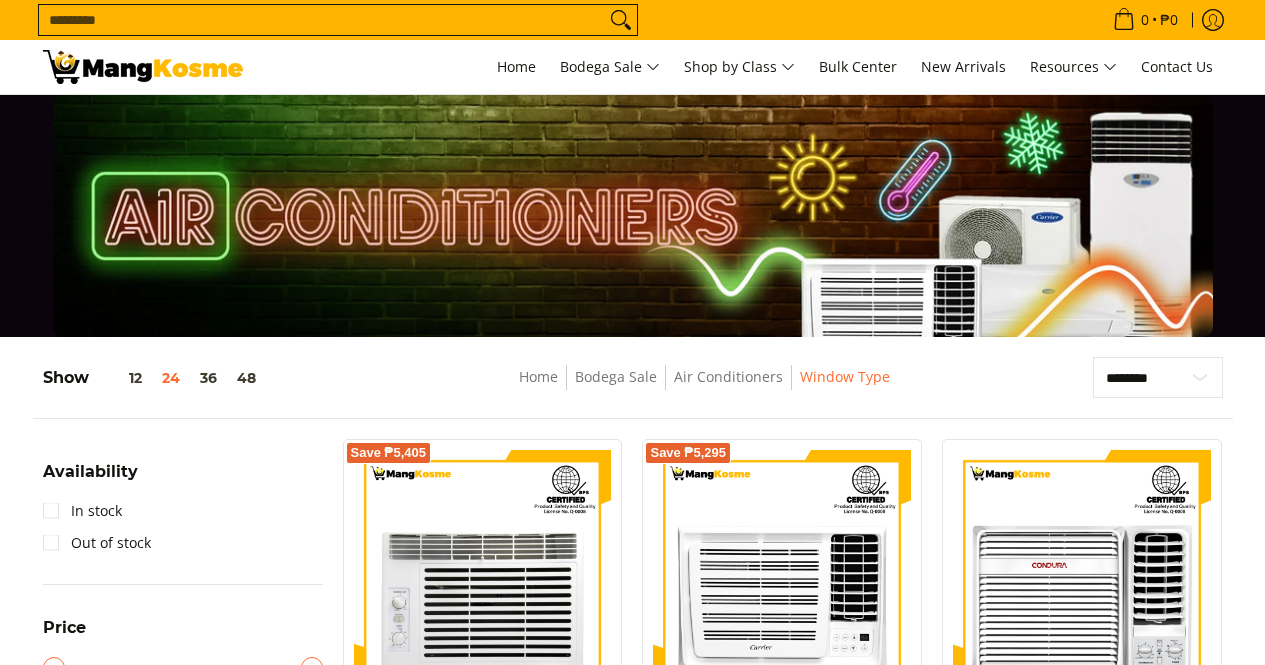 scroll, scrollTop: 0, scrollLeft: 0, axis: both 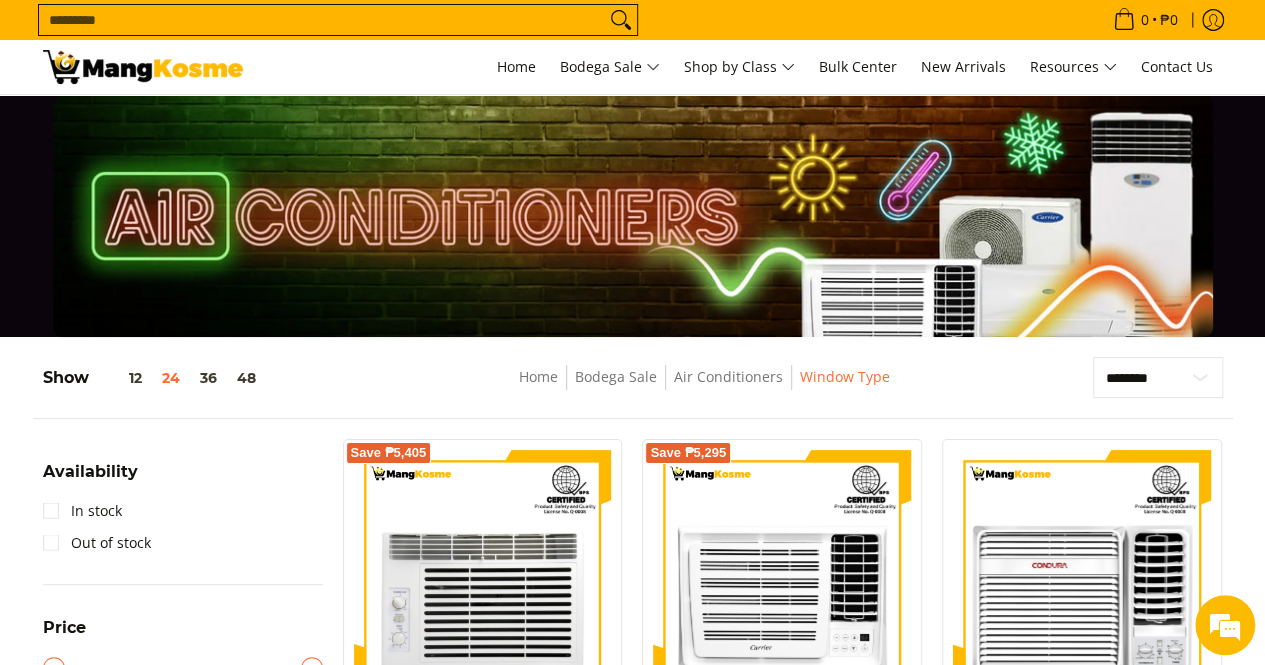 drag, startPoint x: 406, startPoint y: 78, endPoint x: 377, endPoint y: 20, distance: 64.84597 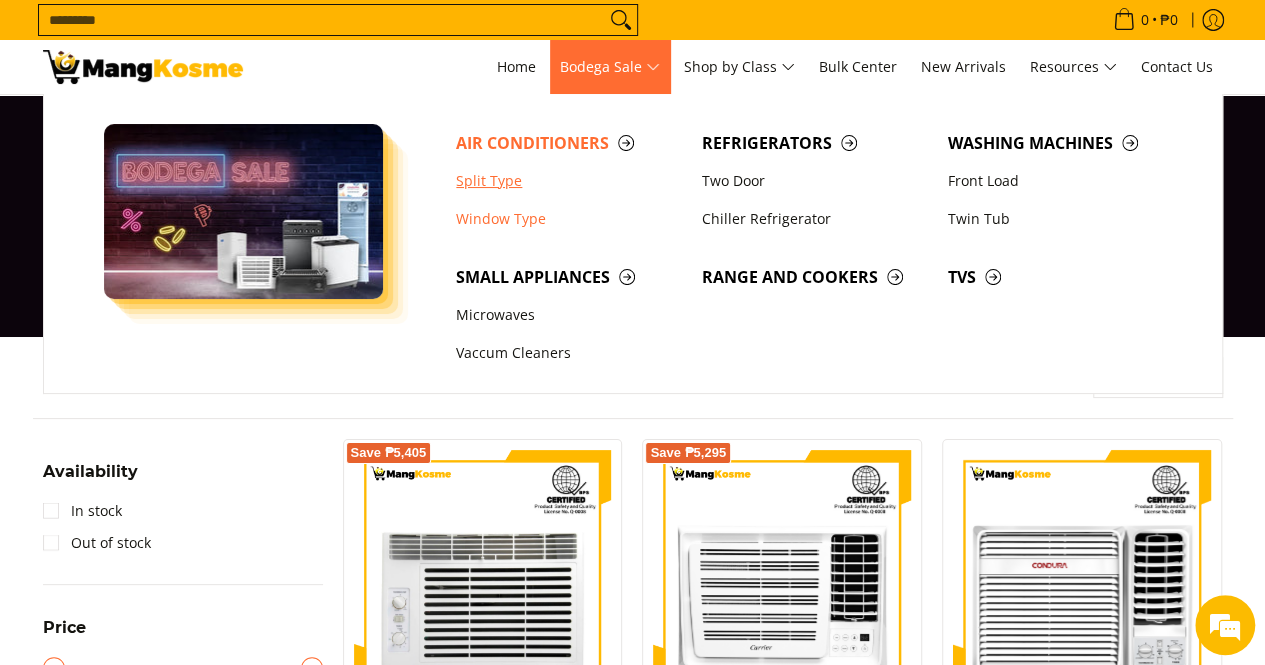 click on "Split Type" at bounding box center [569, 181] 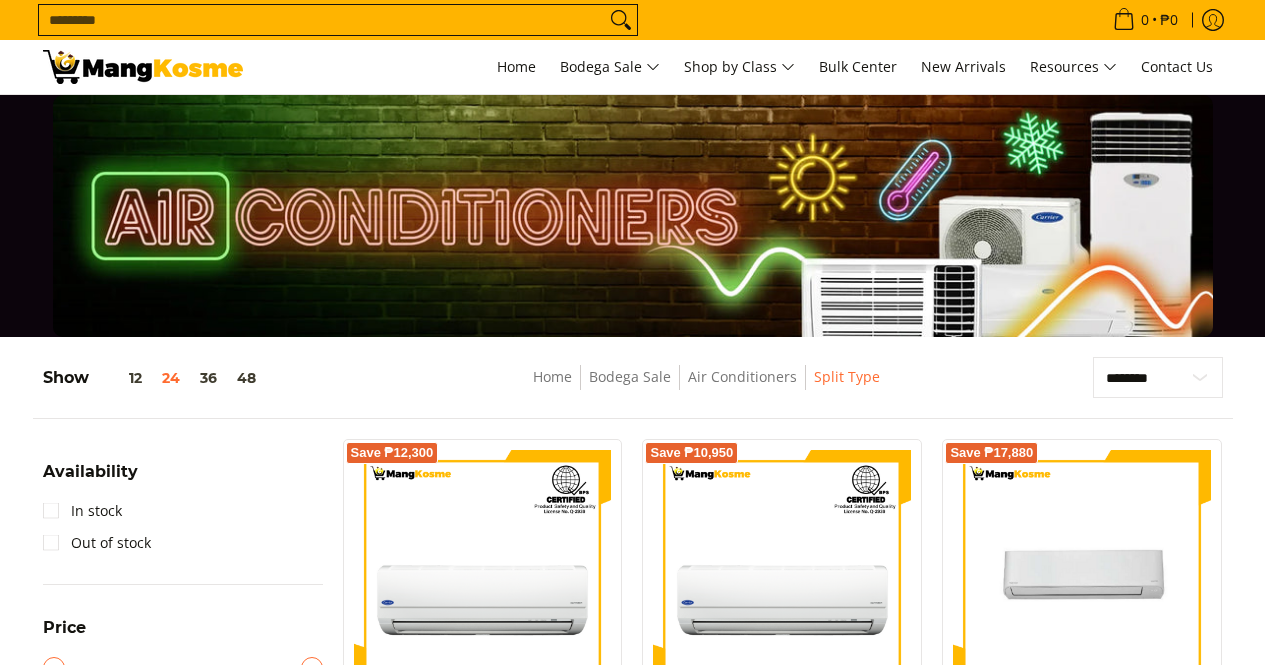 scroll, scrollTop: 601, scrollLeft: 0, axis: vertical 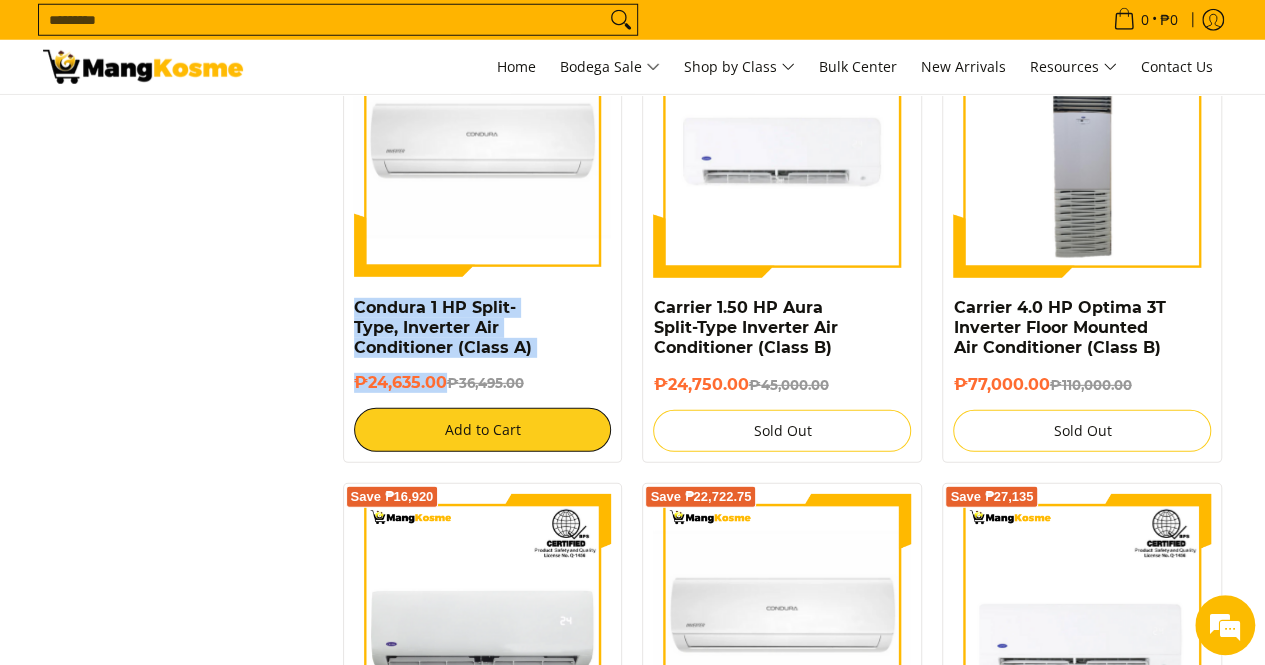 drag, startPoint x: 446, startPoint y: 378, endPoint x: 348, endPoint y: 308, distance: 120.432556 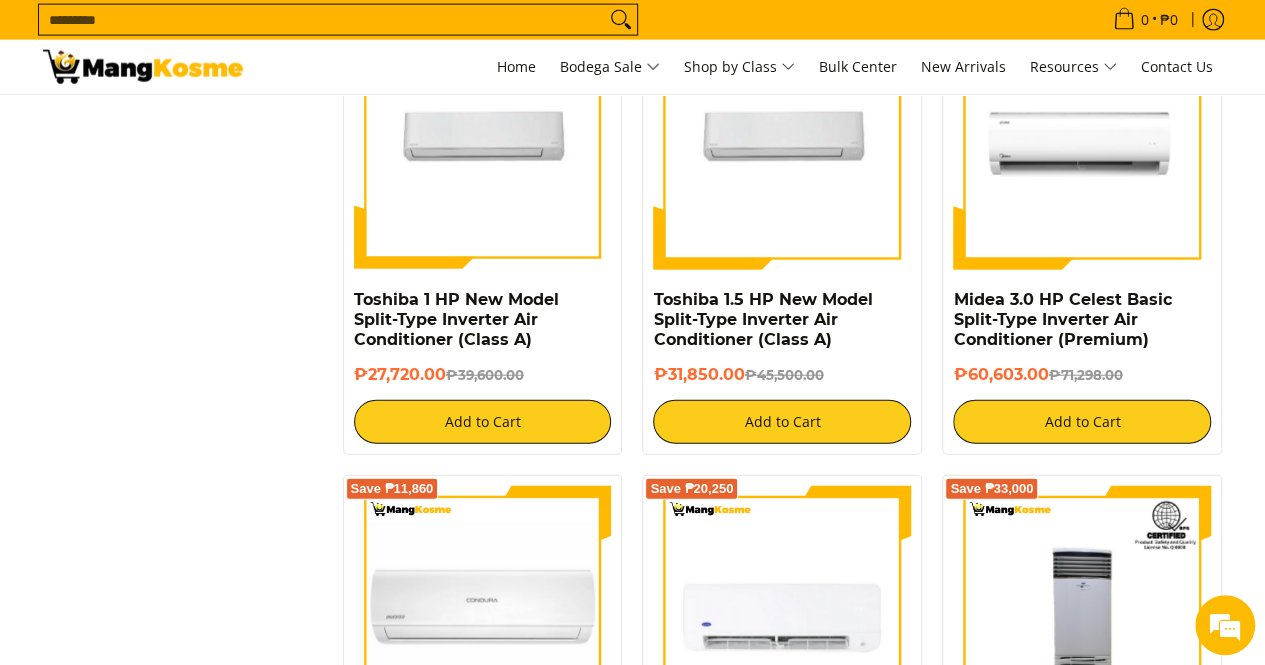 scroll, scrollTop: 2300, scrollLeft: 0, axis: vertical 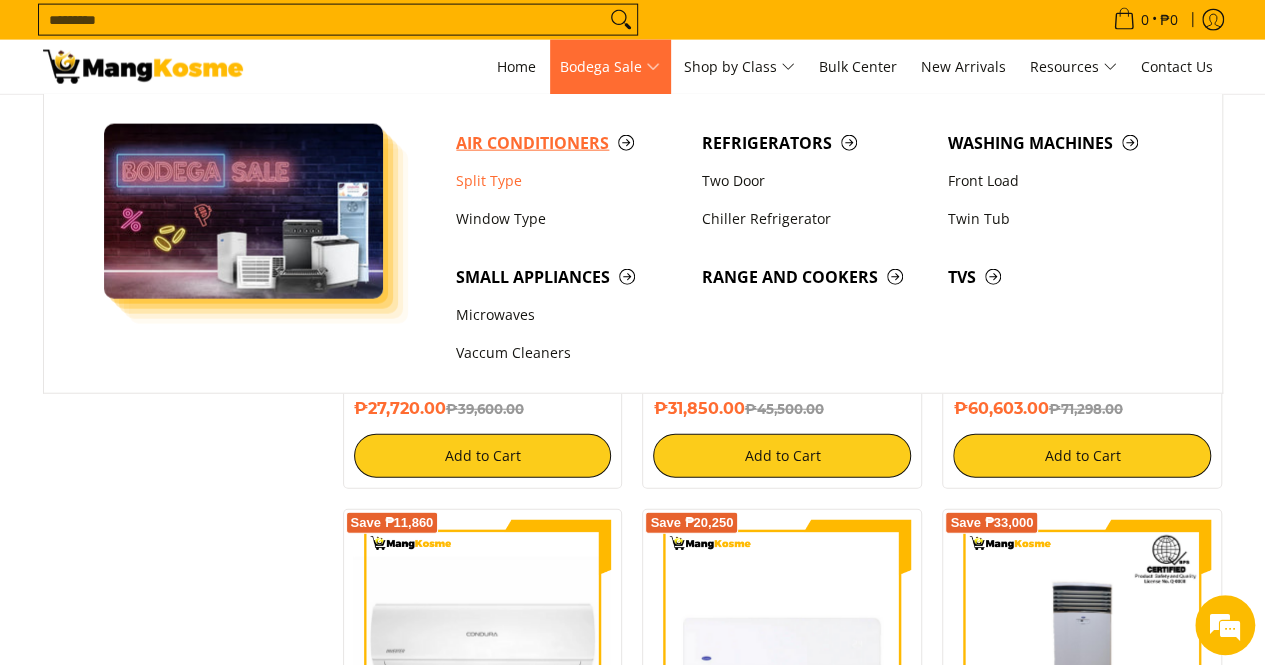 click on "Air Conditioners" at bounding box center [569, 143] 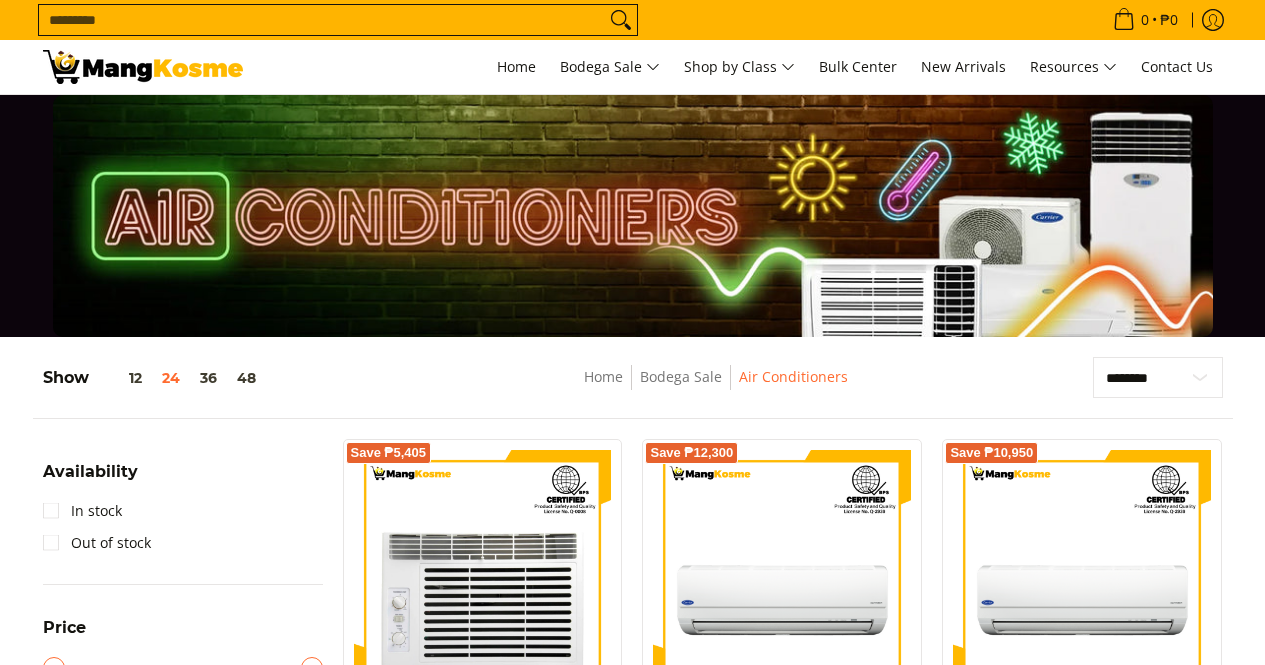 scroll, scrollTop: 0, scrollLeft: 0, axis: both 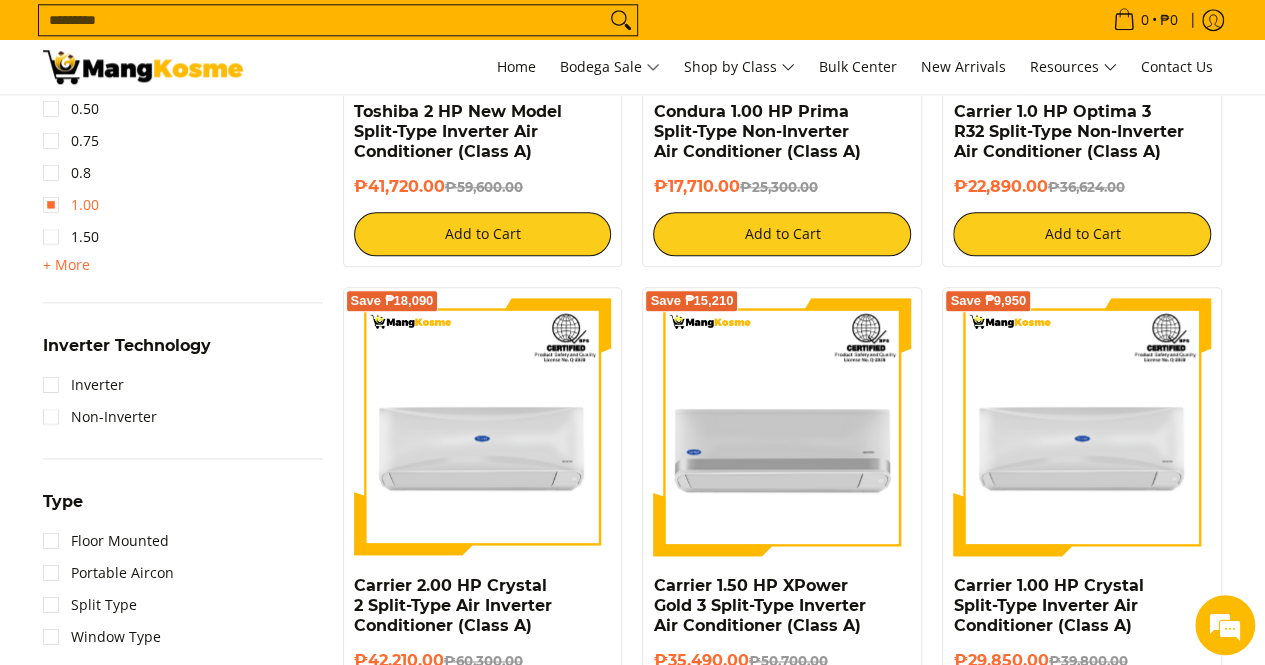 click on "1.00" at bounding box center (71, 205) 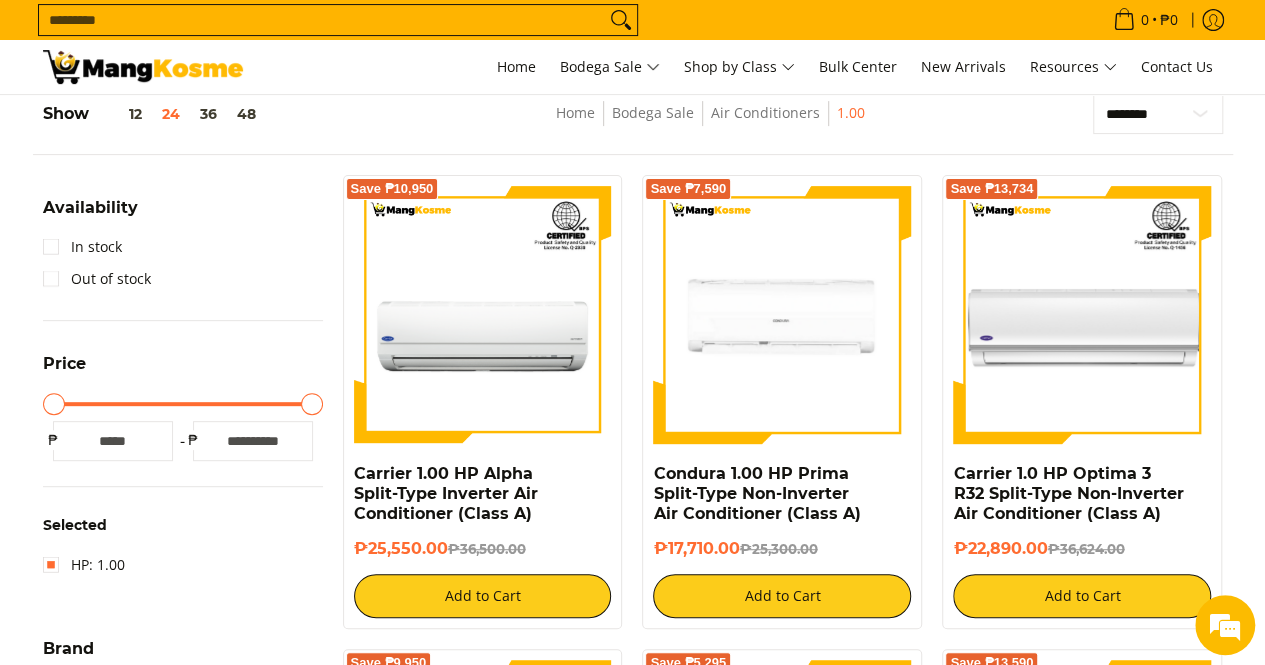 scroll, scrollTop: 261, scrollLeft: 0, axis: vertical 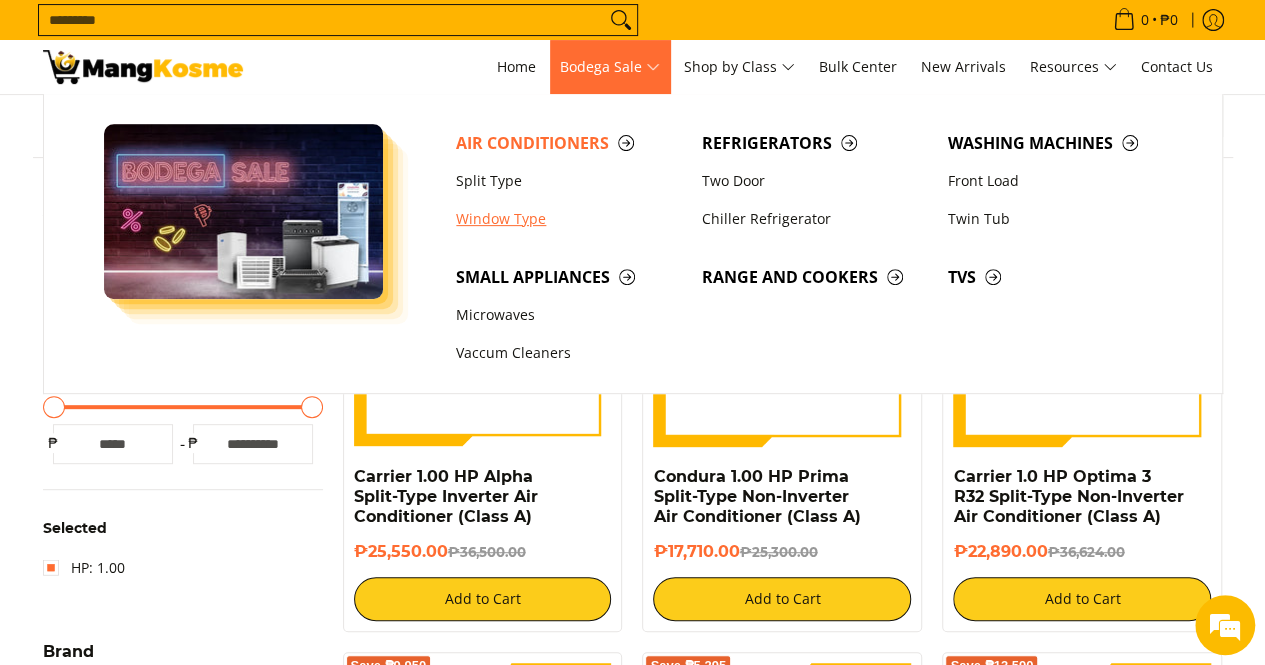 click on "Window Type" at bounding box center [569, 219] 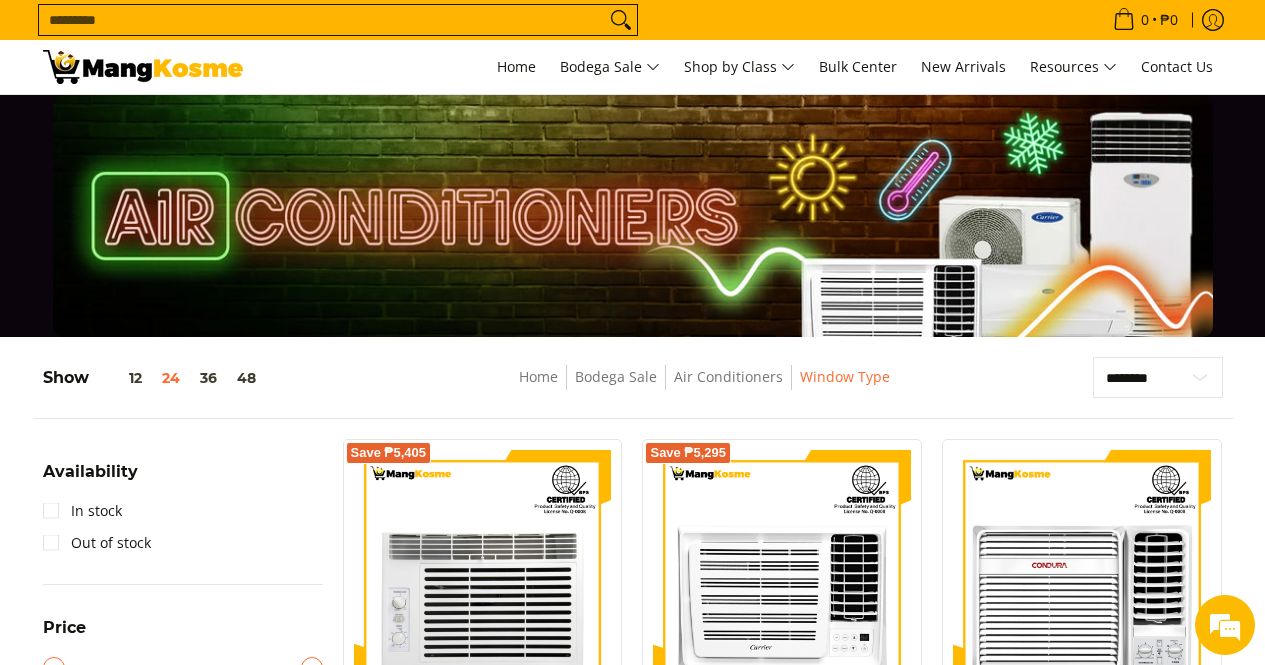 scroll, scrollTop: 400, scrollLeft: 0, axis: vertical 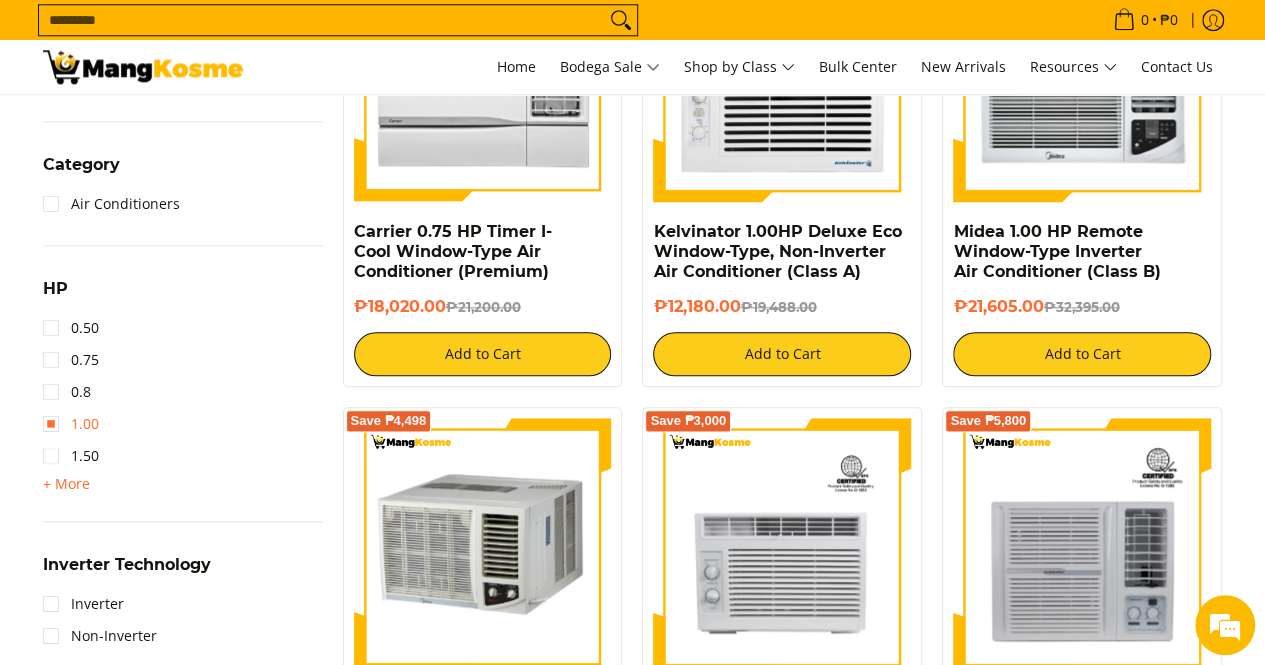 click on "1.00" at bounding box center (71, 424) 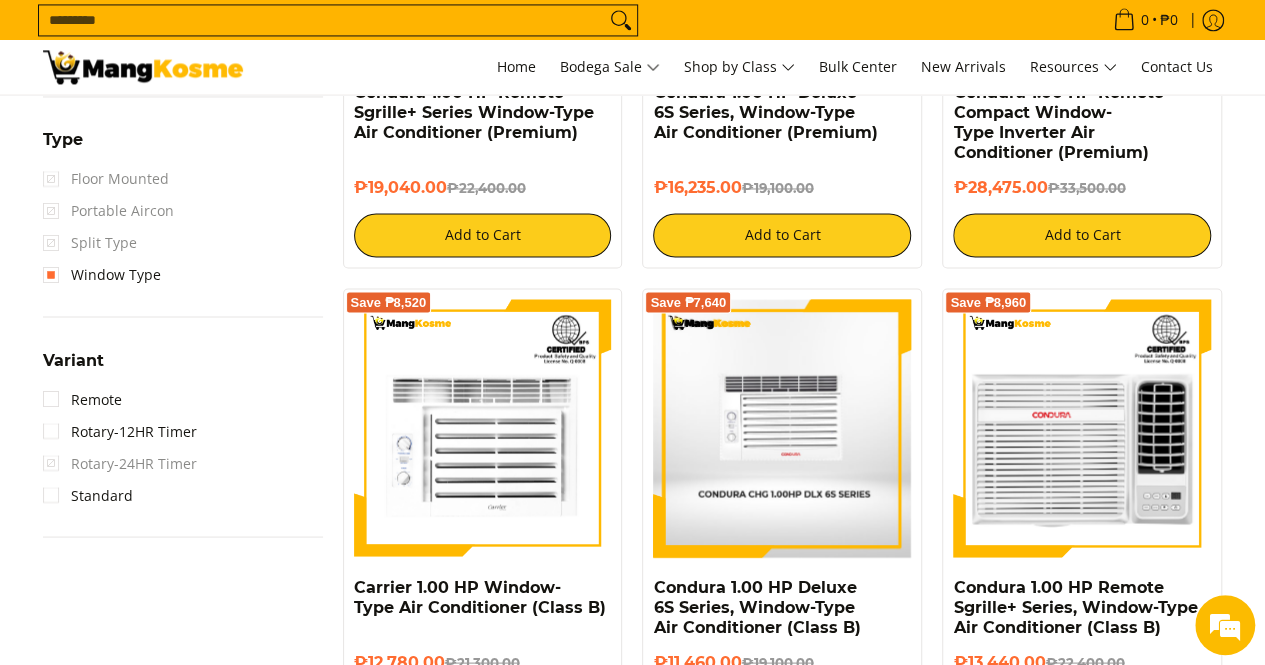 scroll, scrollTop: 1861, scrollLeft: 0, axis: vertical 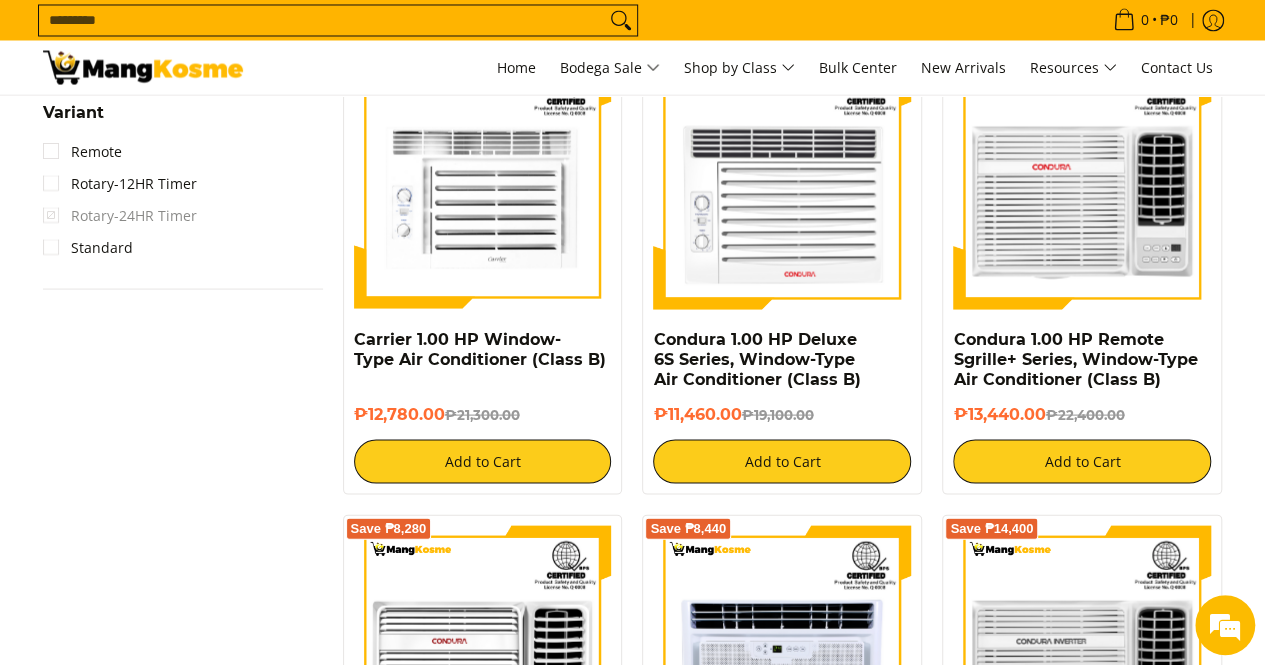 click on "₱21,300.00" at bounding box center [482, 414] 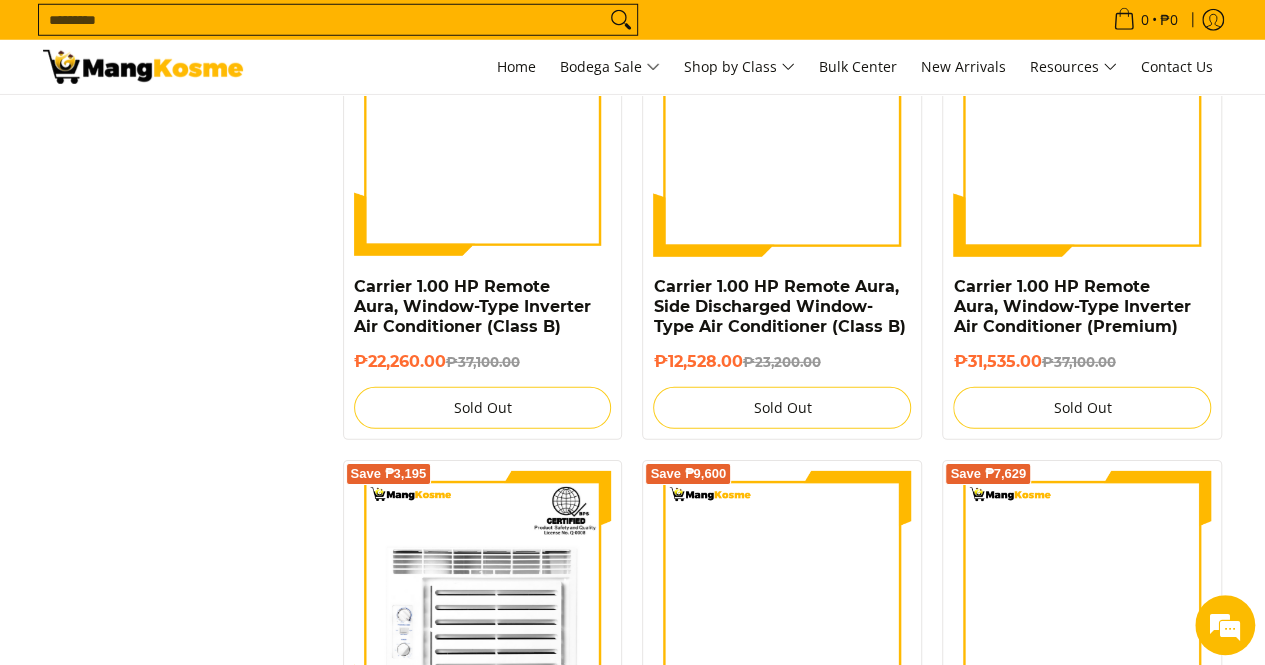 scroll, scrollTop: 2461, scrollLeft: 0, axis: vertical 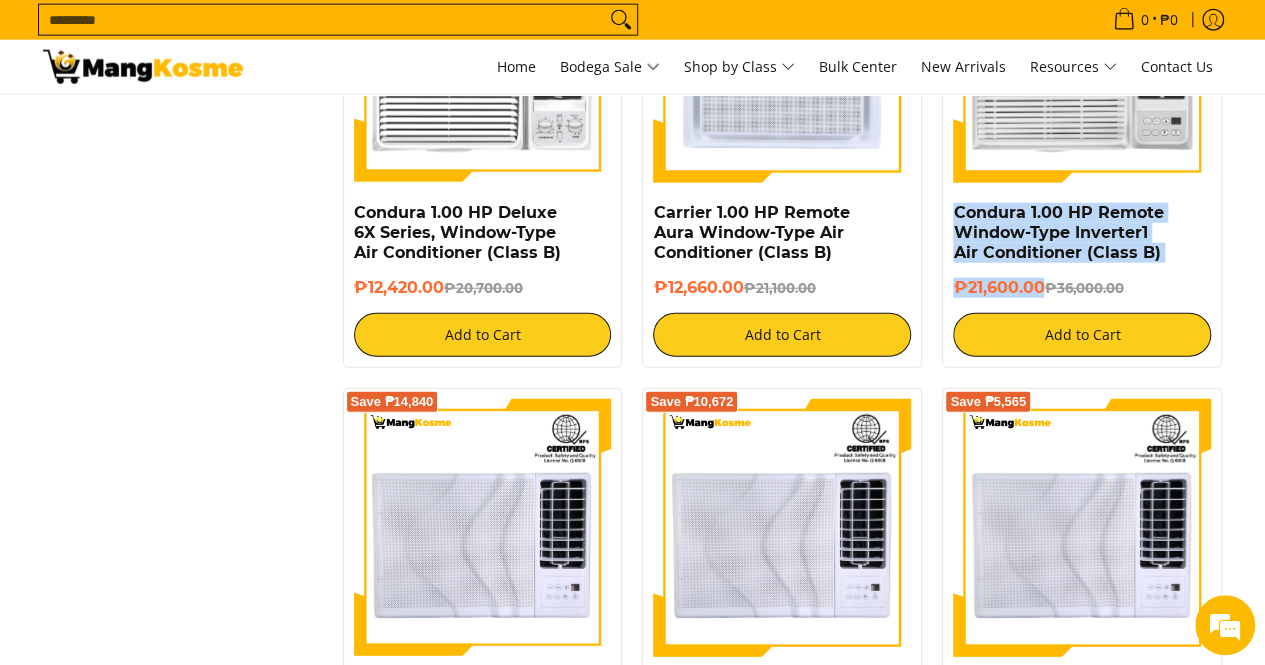 drag, startPoint x: 1046, startPoint y: 287, endPoint x: 942, endPoint y: 217, distance: 125.36347 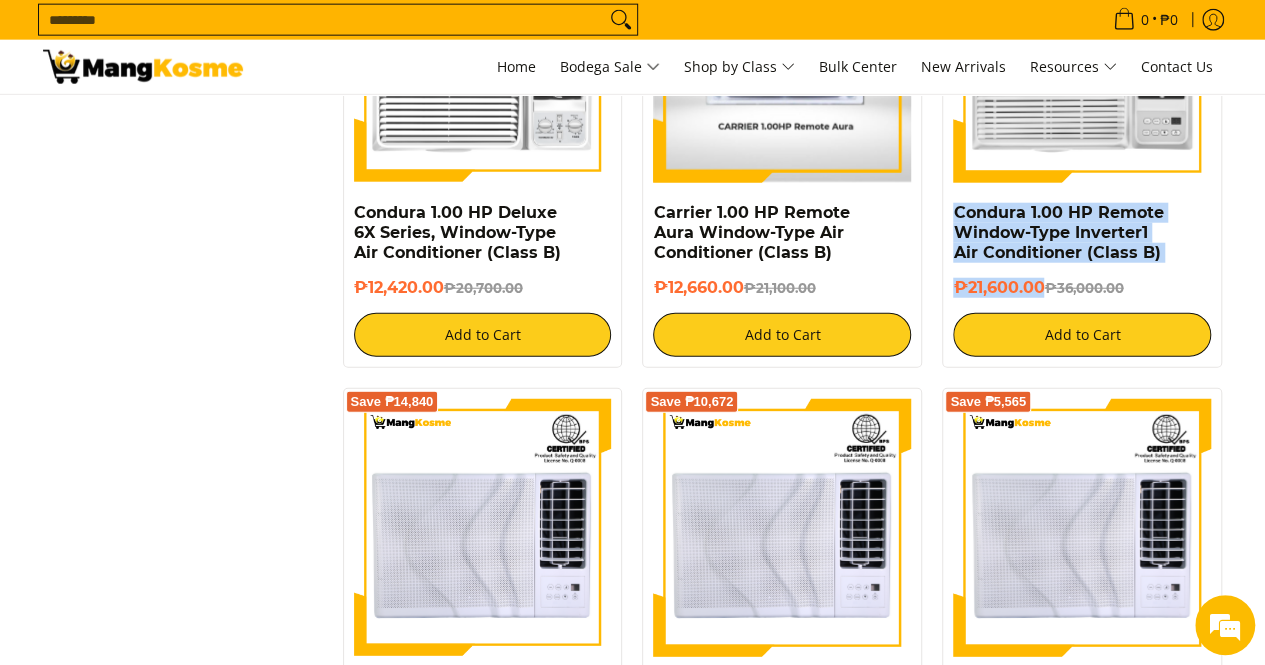copy on "Condura 1.00 HP Remote Window-Type Inverter1 Air Conditioner (Class B)
₱21,600.00" 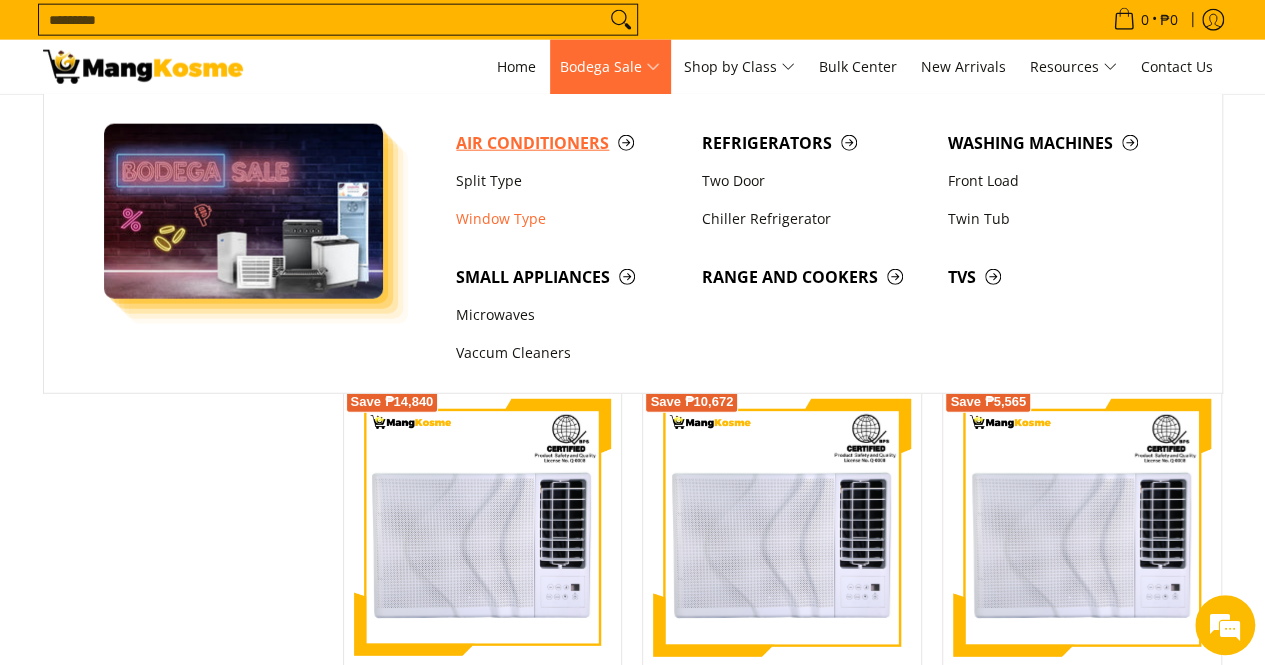 click on "Air Conditioners" at bounding box center (569, 143) 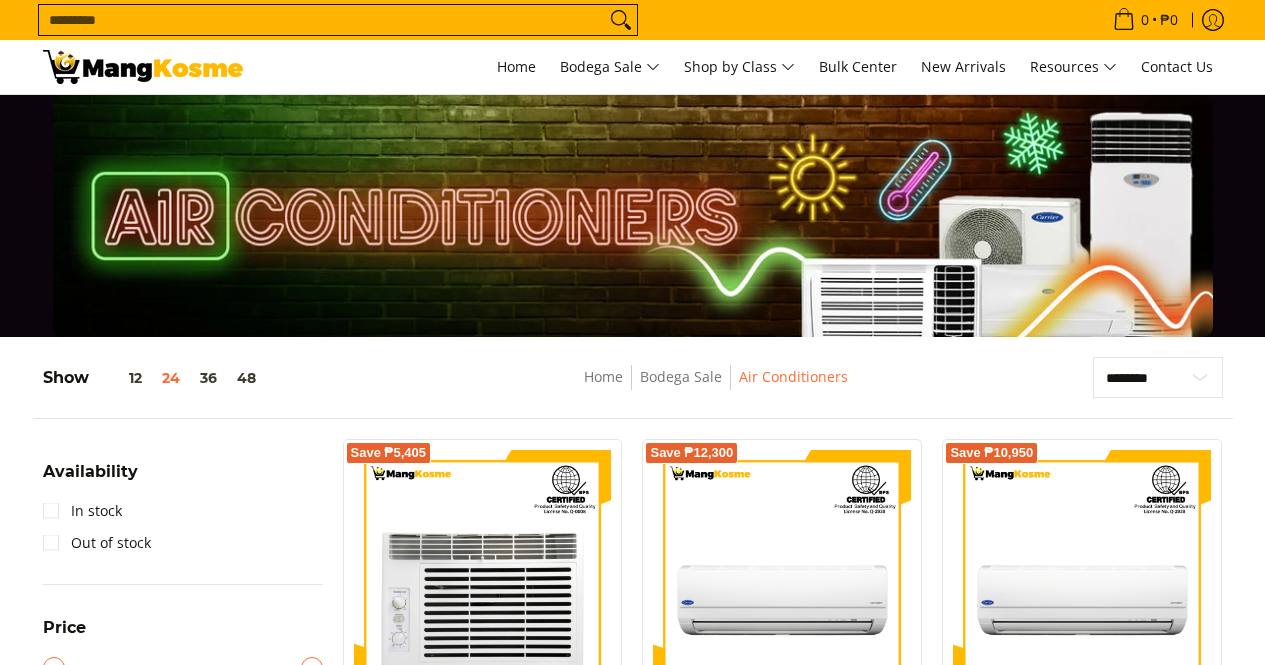 scroll, scrollTop: 196, scrollLeft: 0, axis: vertical 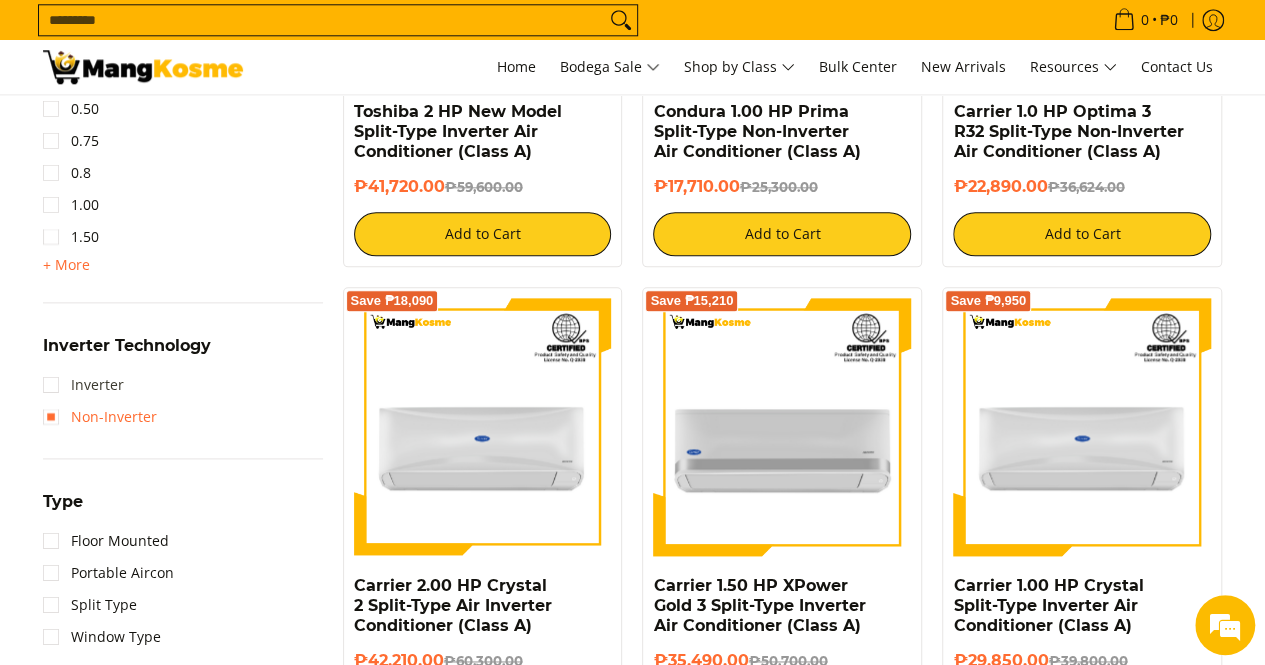 click on "Inverter" at bounding box center [83, 385] 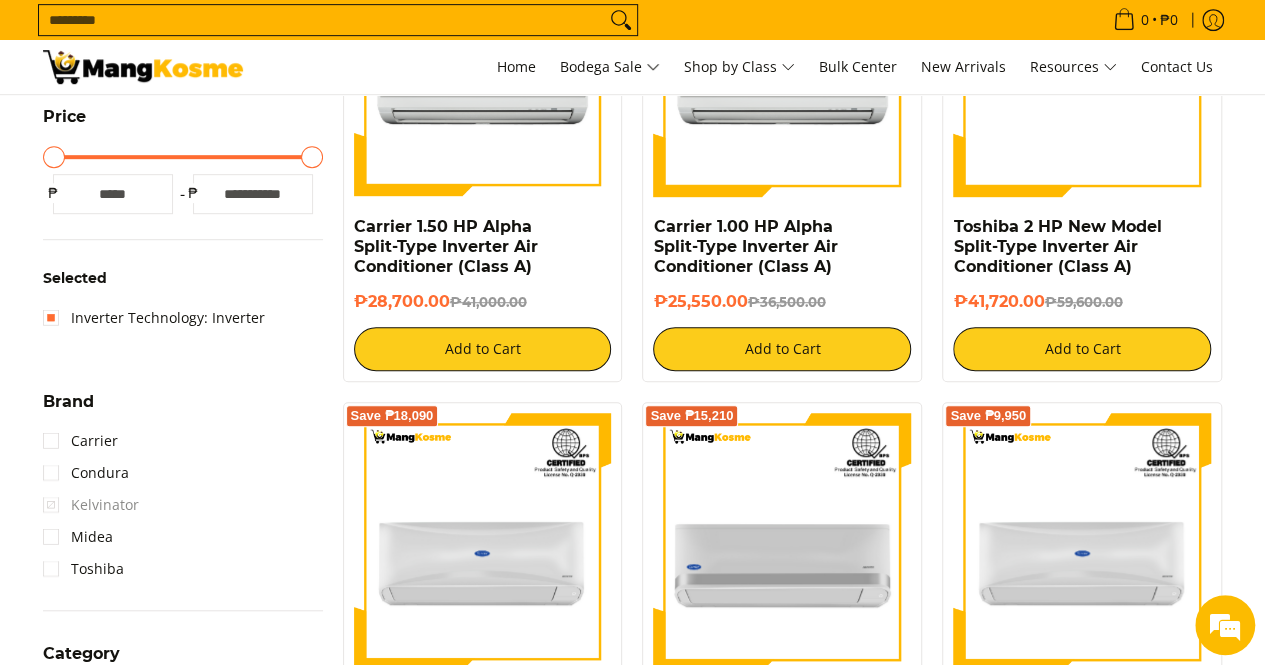 scroll, scrollTop: 261, scrollLeft: 0, axis: vertical 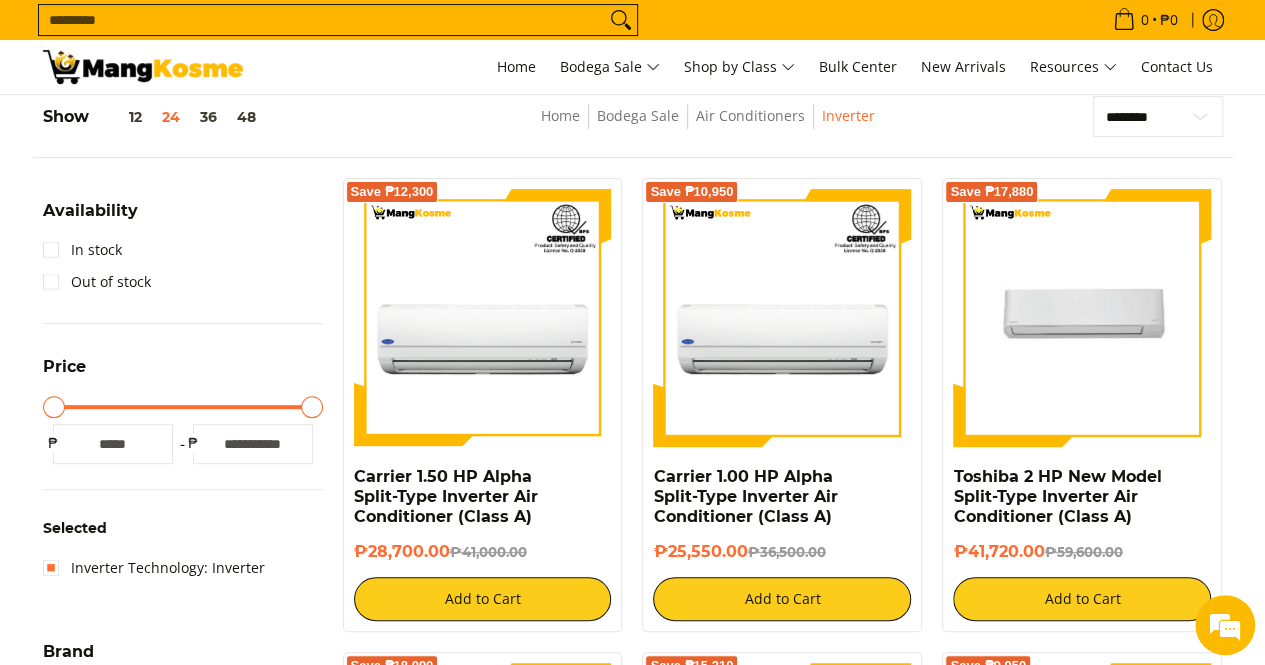 drag, startPoint x: 392, startPoint y: 68, endPoint x: 386, endPoint y: 7, distance: 61.294373 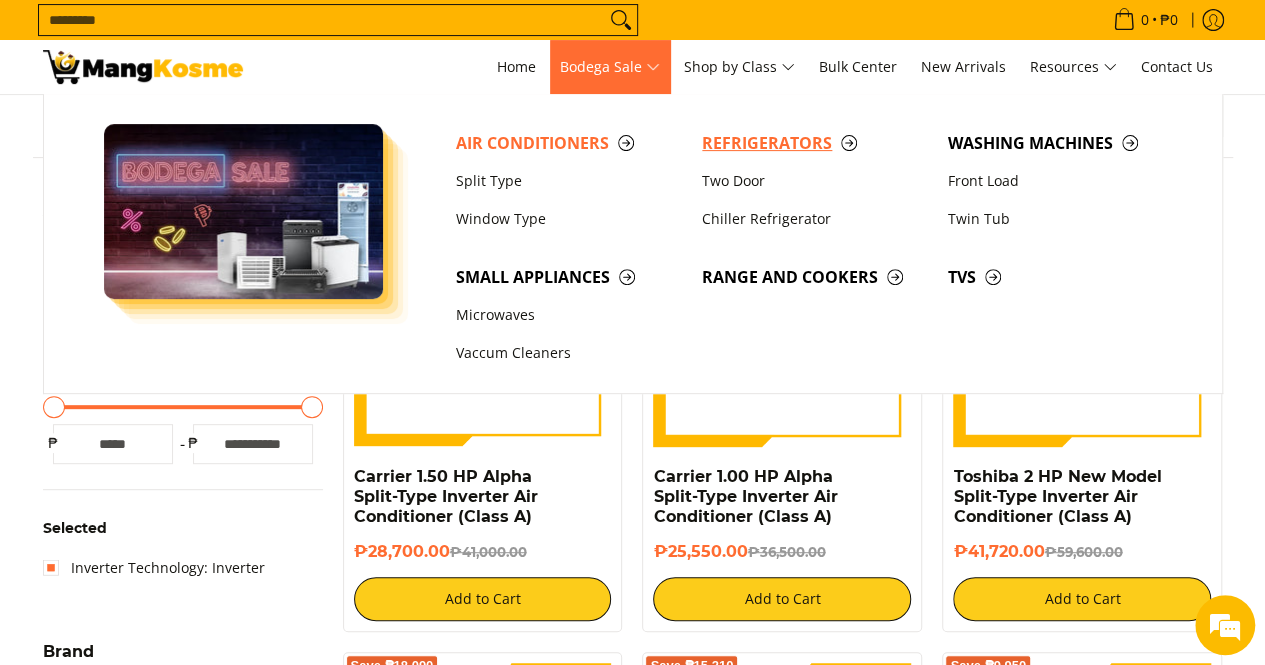 click on "Refrigerators" at bounding box center [815, 143] 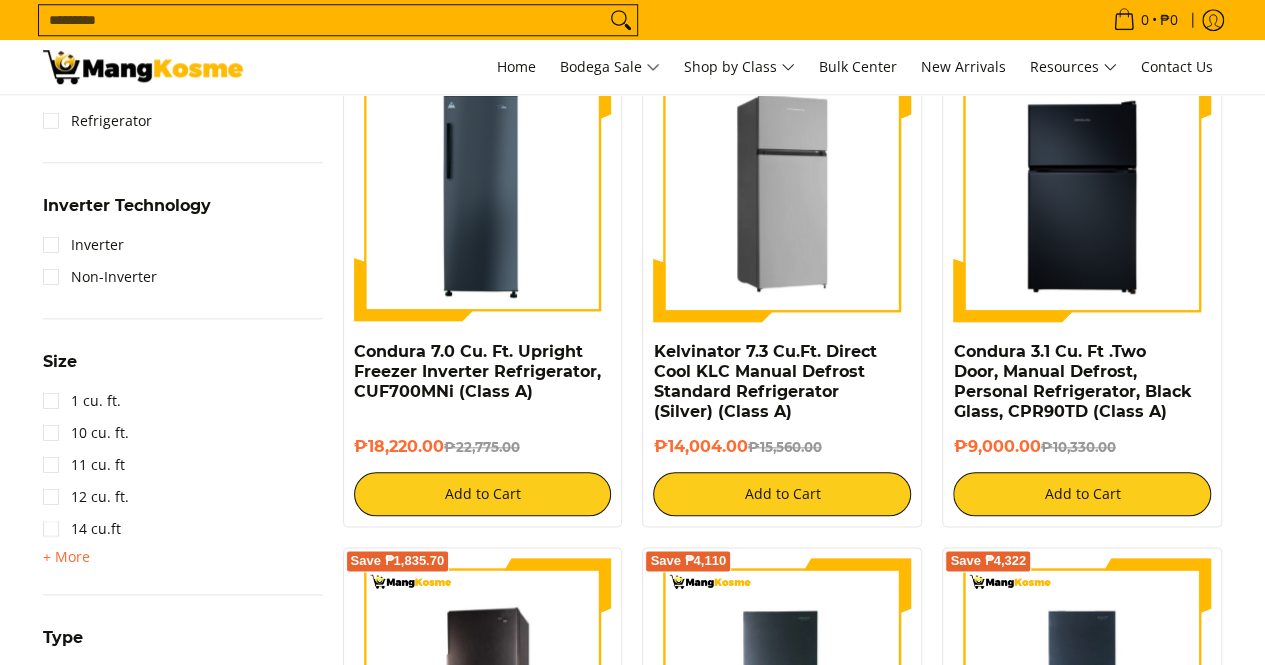 scroll, scrollTop: 0, scrollLeft: 0, axis: both 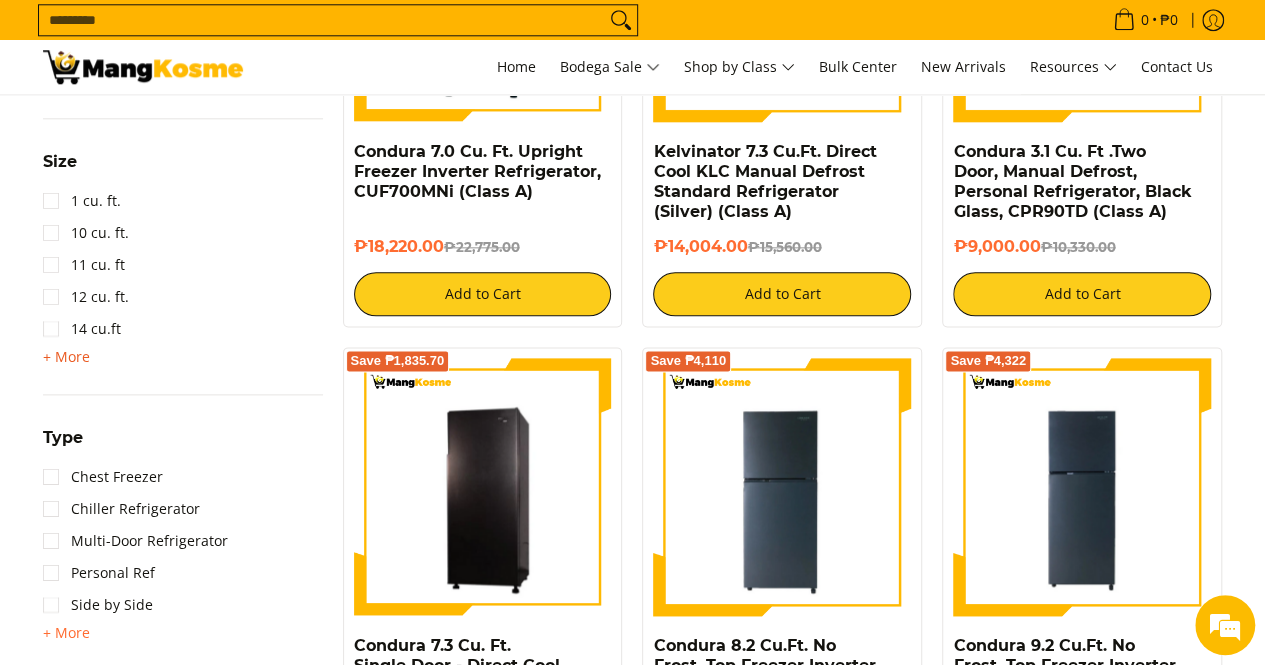 click on "+ More" at bounding box center (66, 357) 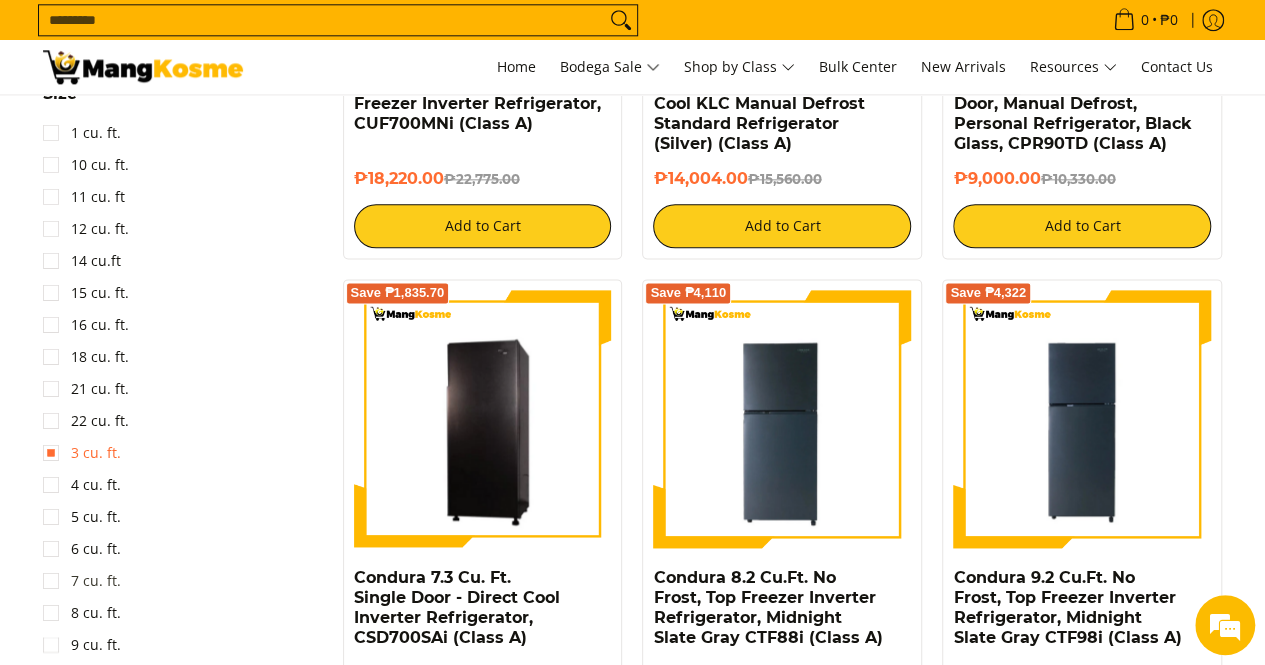 scroll, scrollTop: 1200, scrollLeft: 0, axis: vertical 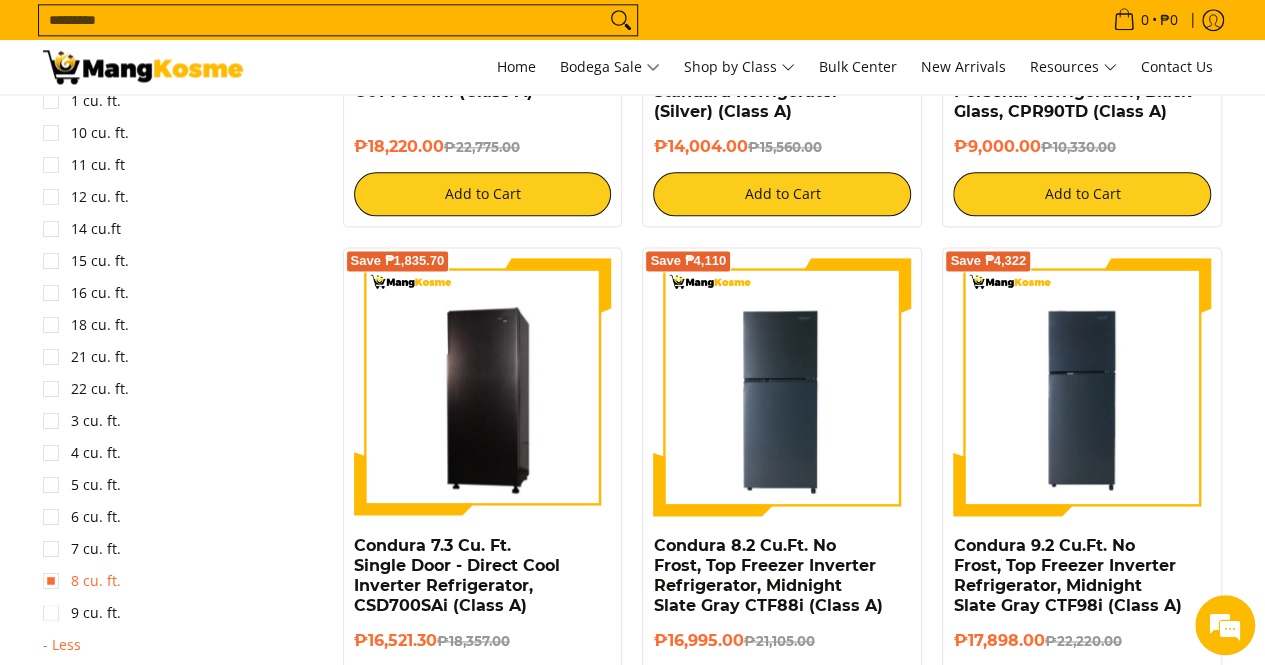 click on "8 cu. ft." at bounding box center [82, 581] 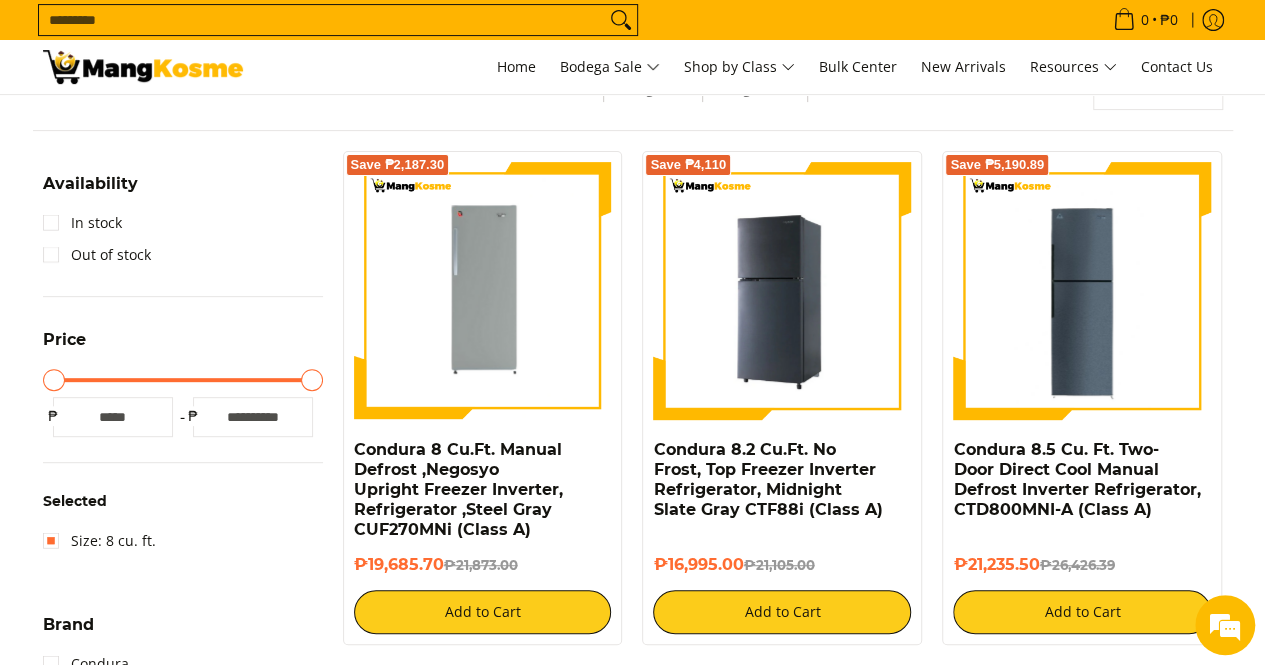 scroll, scrollTop: 261, scrollLeft: 0, axis: vertical 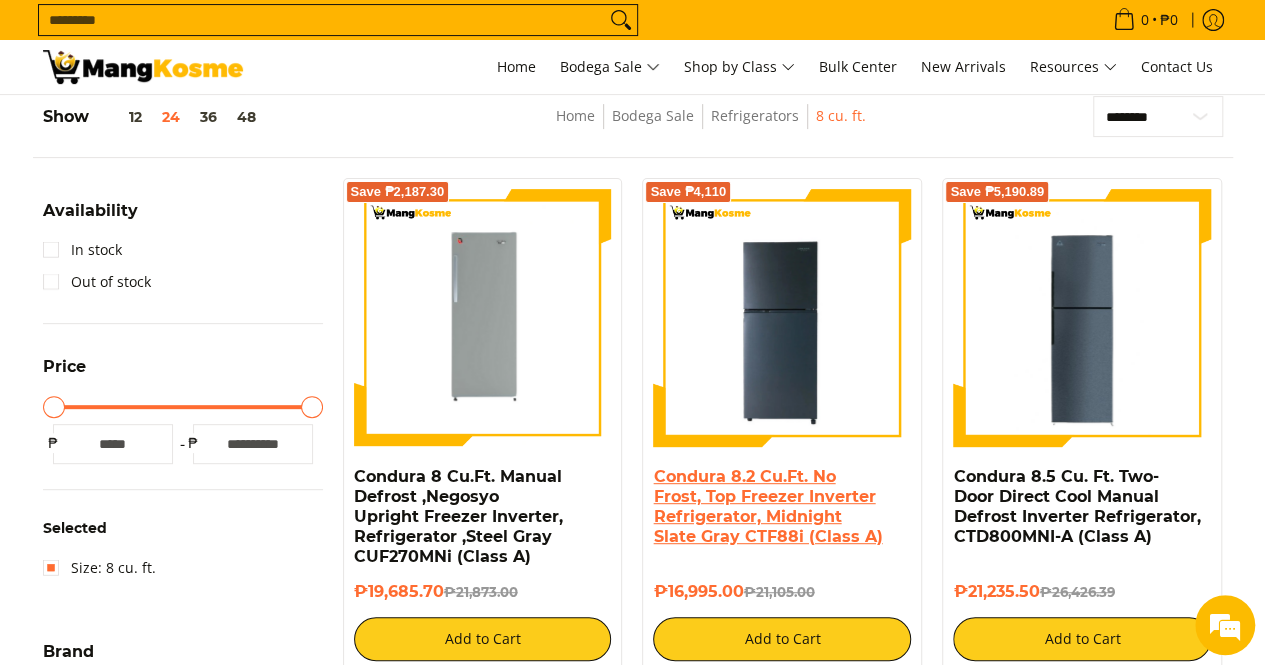 click on "Condura 8.2 Cu.Ft. No Frost, Top Freezer Inverter Refrigerator, Midnight Slate Gray CTF88i (Class A)" at bounding box center (767, 506) 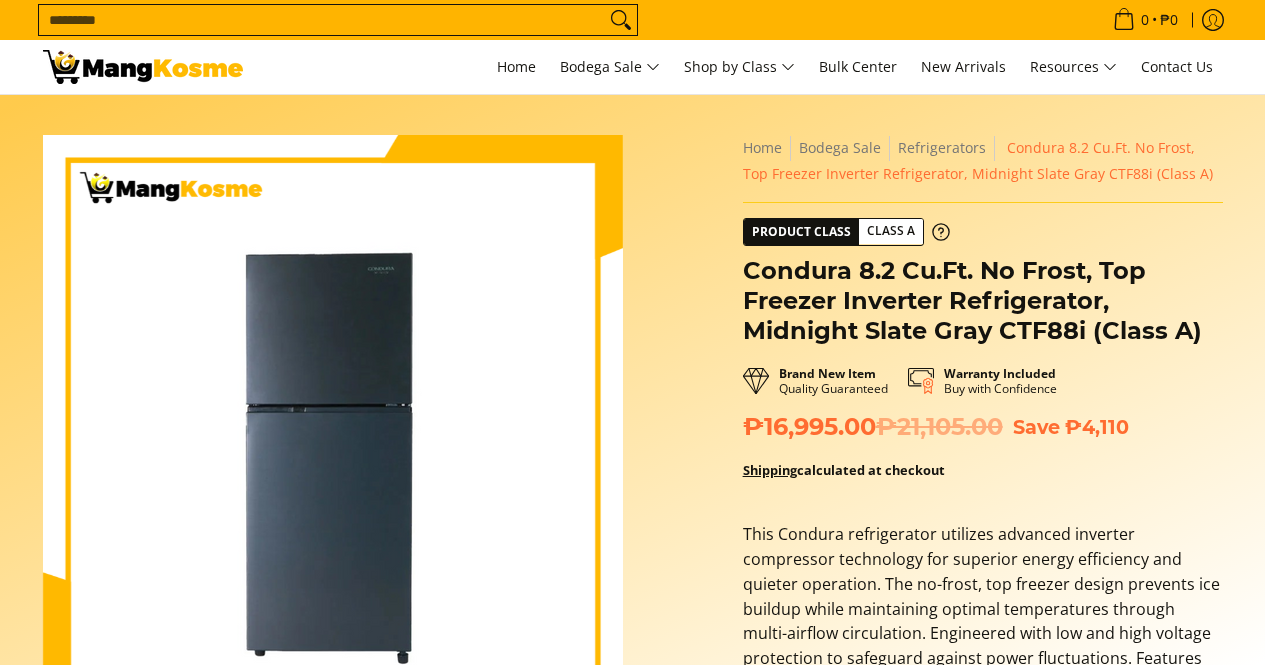 scroll, scrollTop: 0, scrollLeft: 0, axis: both 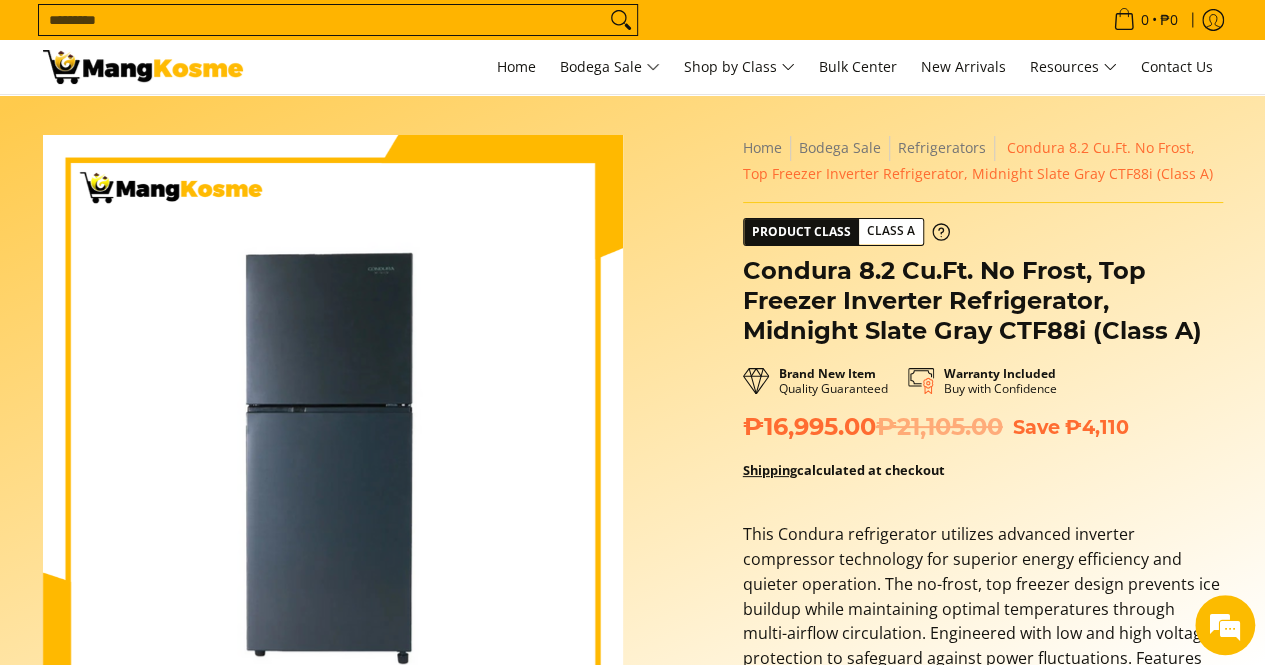 click on "Condura 8.2 Cu.Ft. No Frost, Top Freezer Inverter Refrigerator, Midnight Slate Gray CTF88i (Class A)" at bounding box center (983, 301) 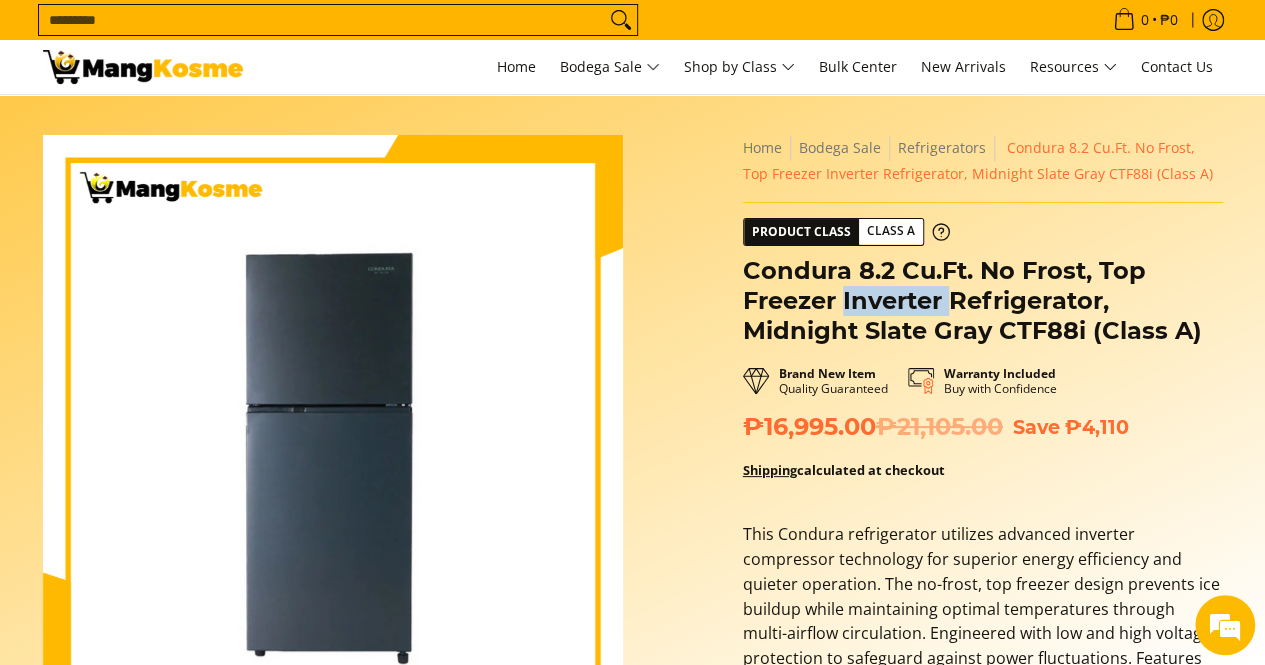 click on "Condura 8.2 Cu.Ft. No Frost, Top Freezer Inverter Refrigerator, Midnight Slate Gray CTF88i (Class A)" at bounding box center (983, 301) 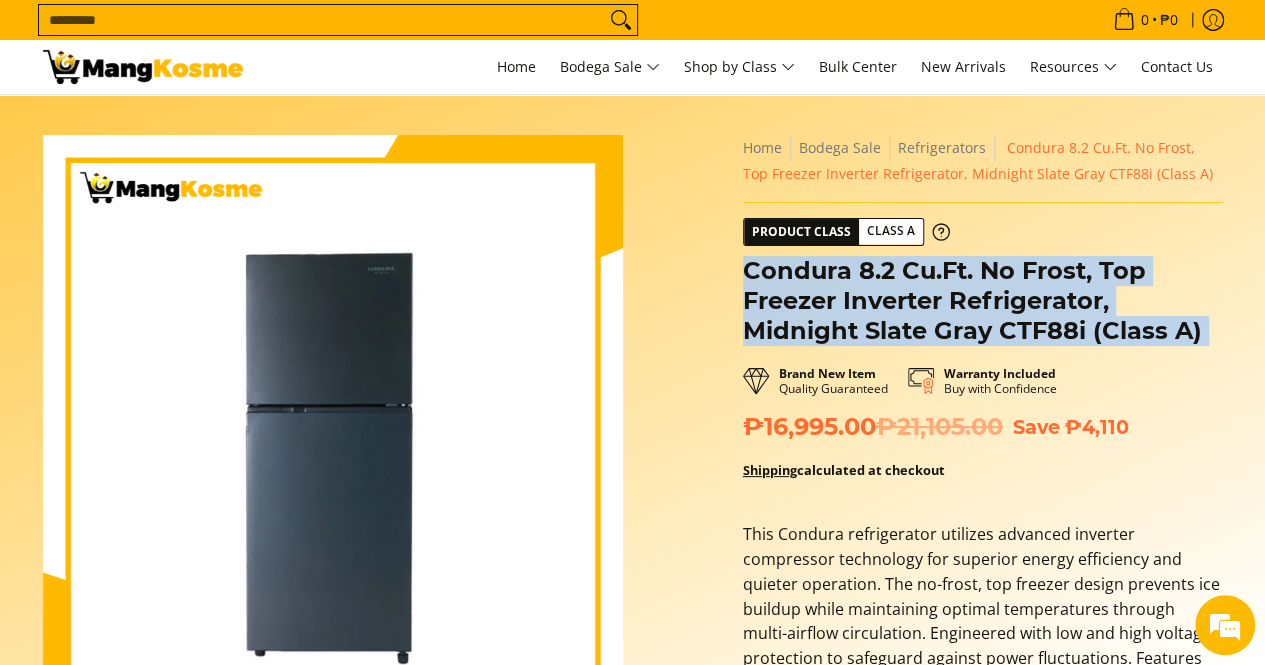 click on "Condura 8.2 Cu.Ft. No Frost, Top Freezer Inverter Refrigerator, Midnight Slate Gray CTF88i (Class A)" at bounding box center [983, 301] 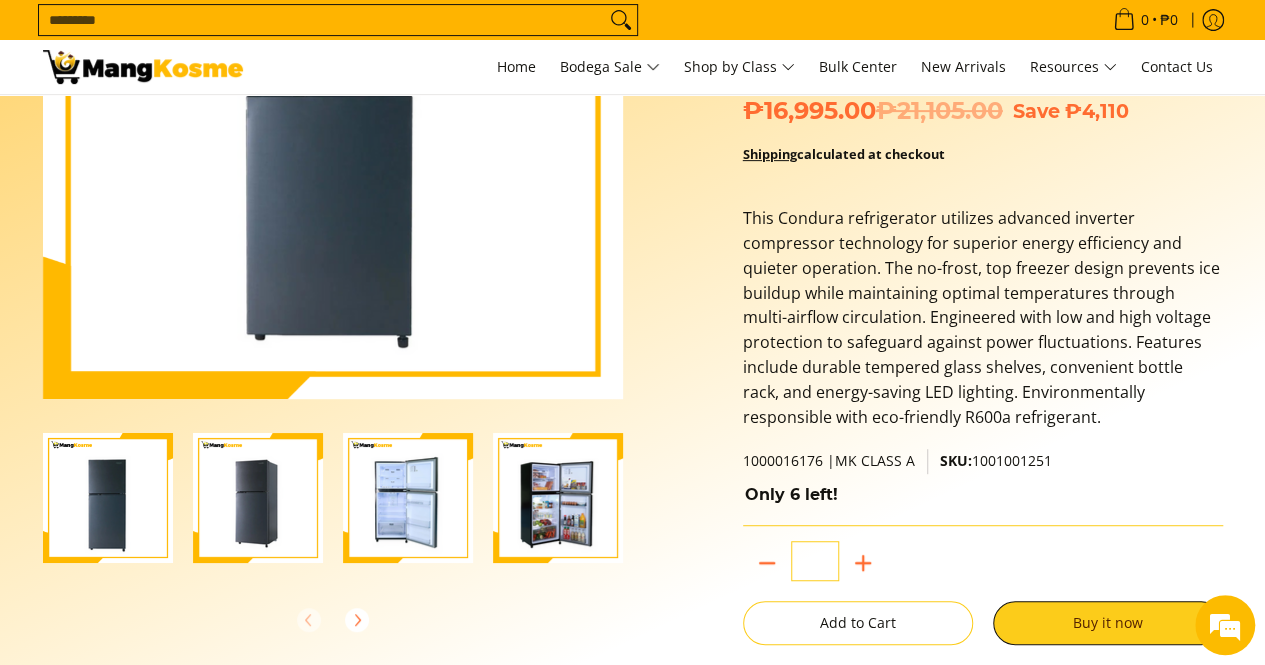 scroll, scrollTop: 400, scrollLeft: 0, axis: vertical 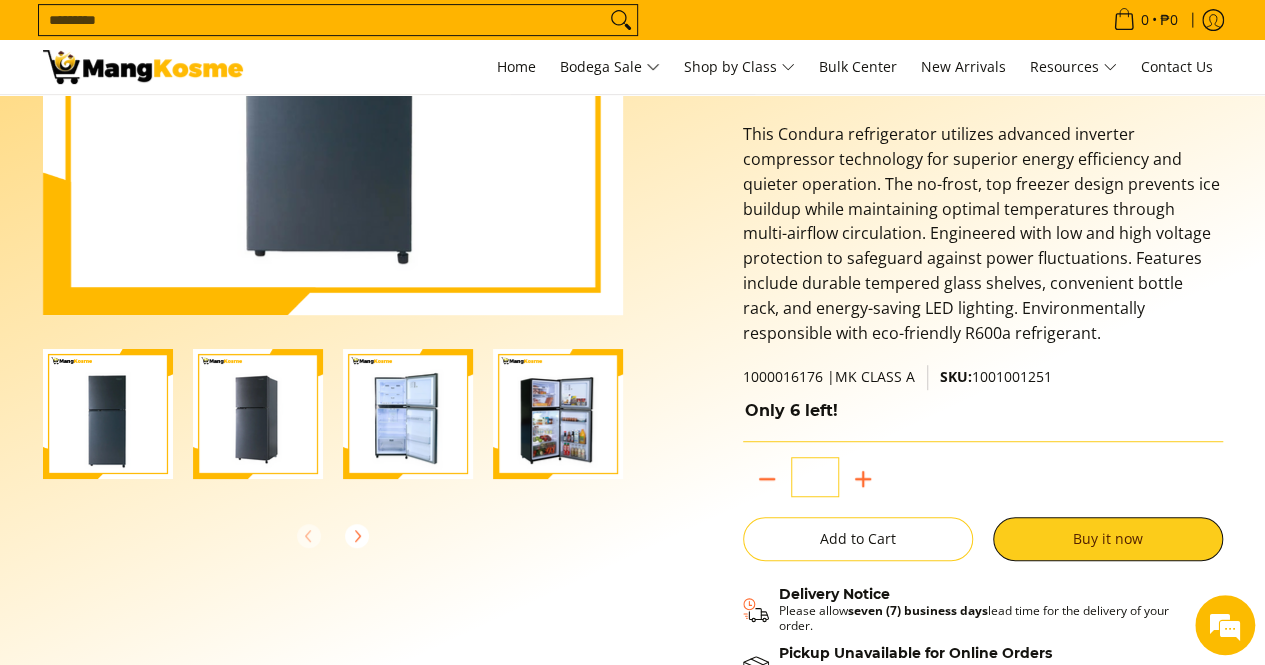 click on "SKU:  1001001251" at bounding box center (996, 376) 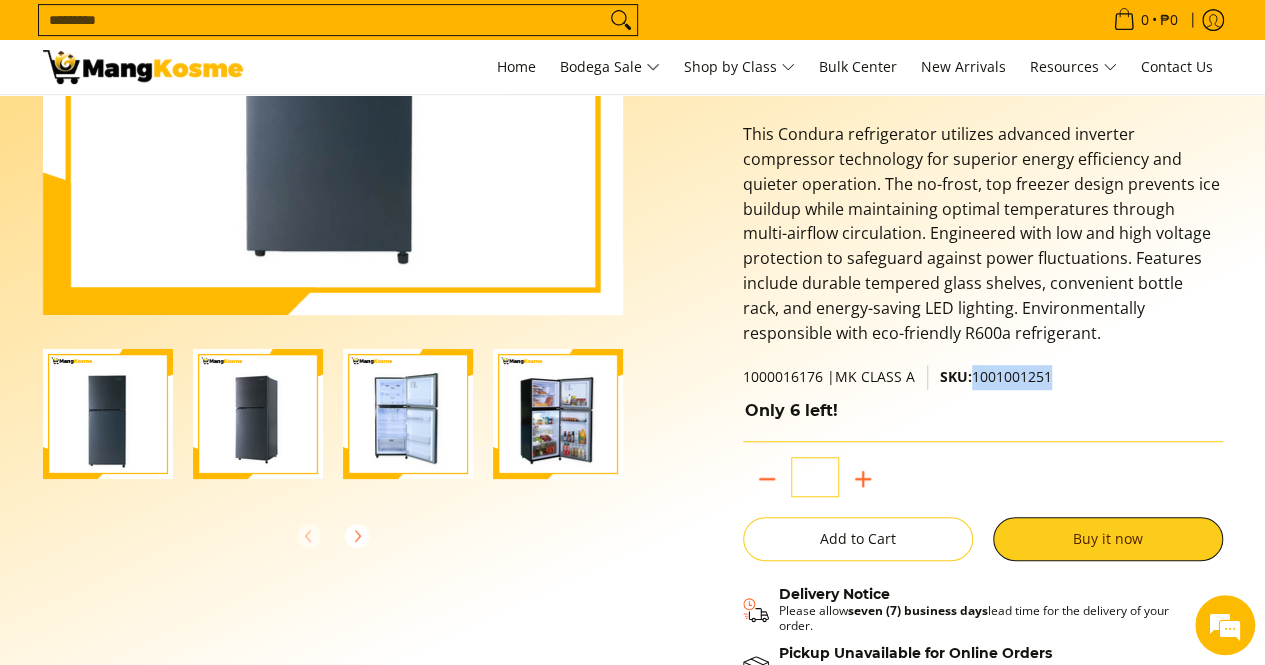 click on "SKU:  1001001251" at bounding box center (996, 376) 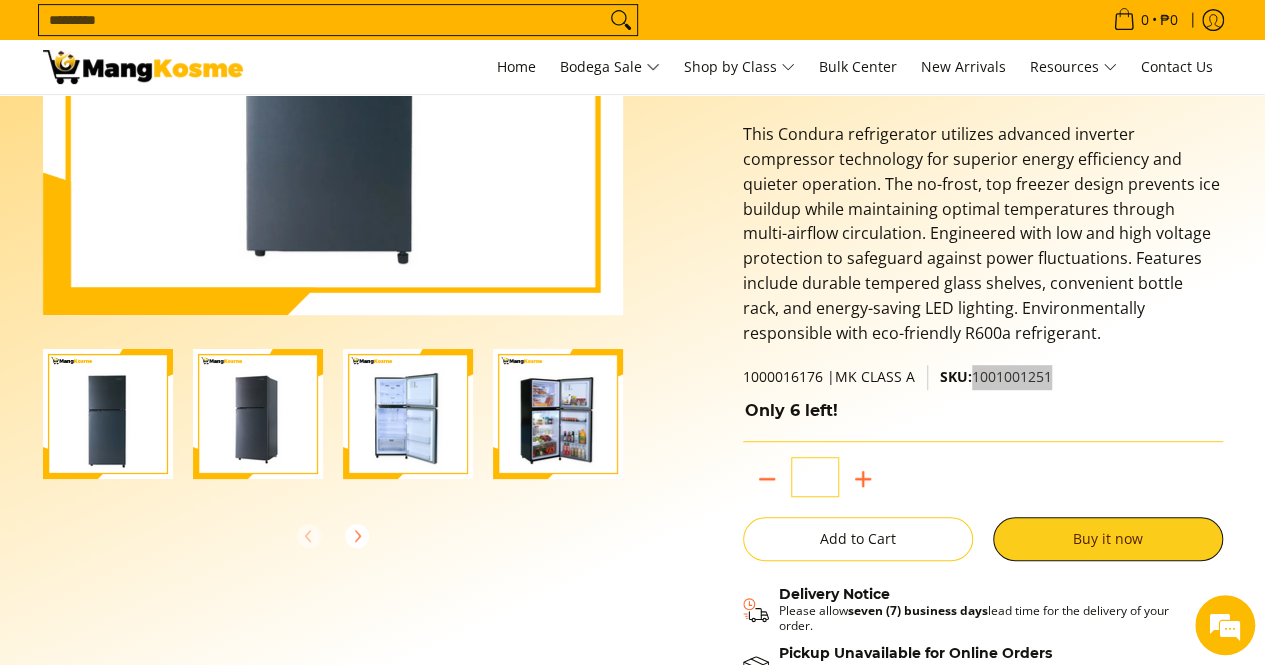 scroll, scrollTop: 0, scrollLeft: 0, axis: both 